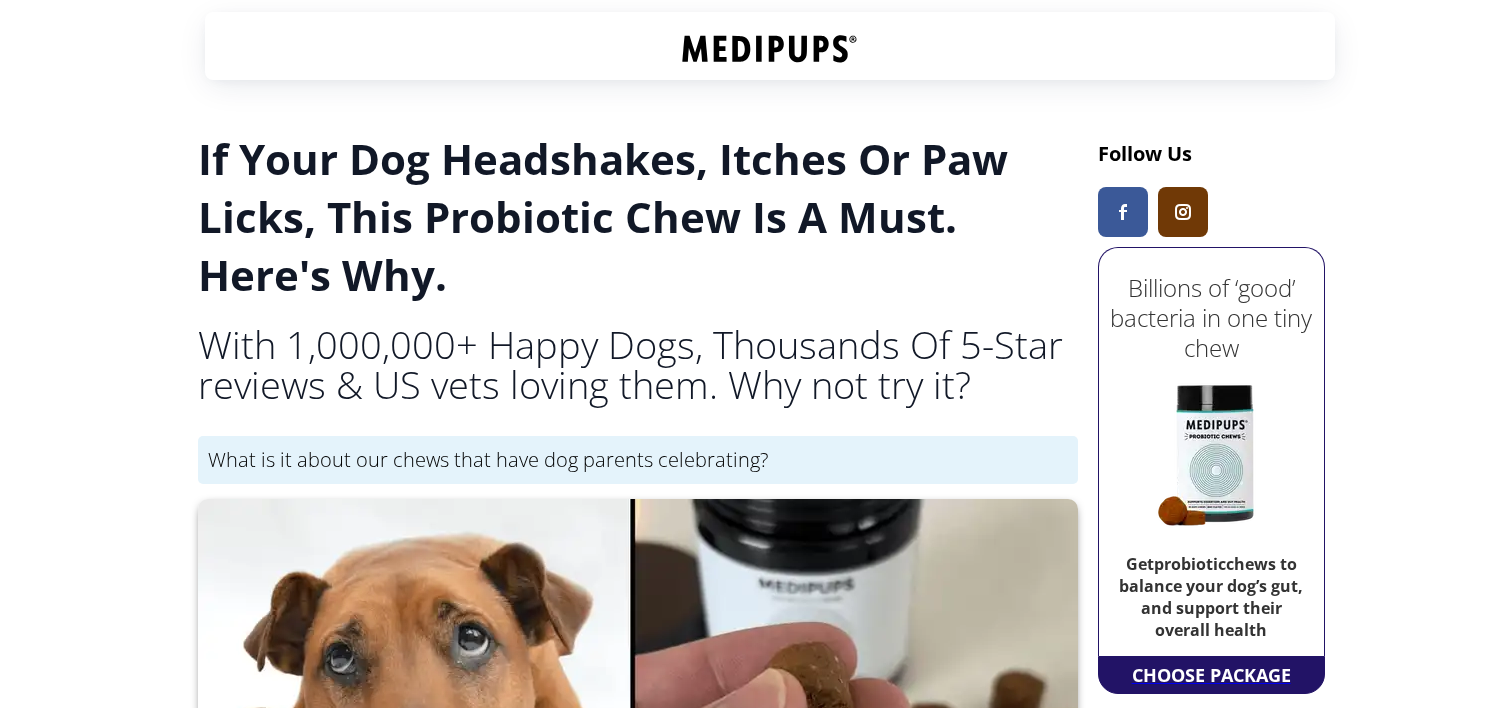 scroll, scrollTop: 0, scrollLeft: 0, axis: both 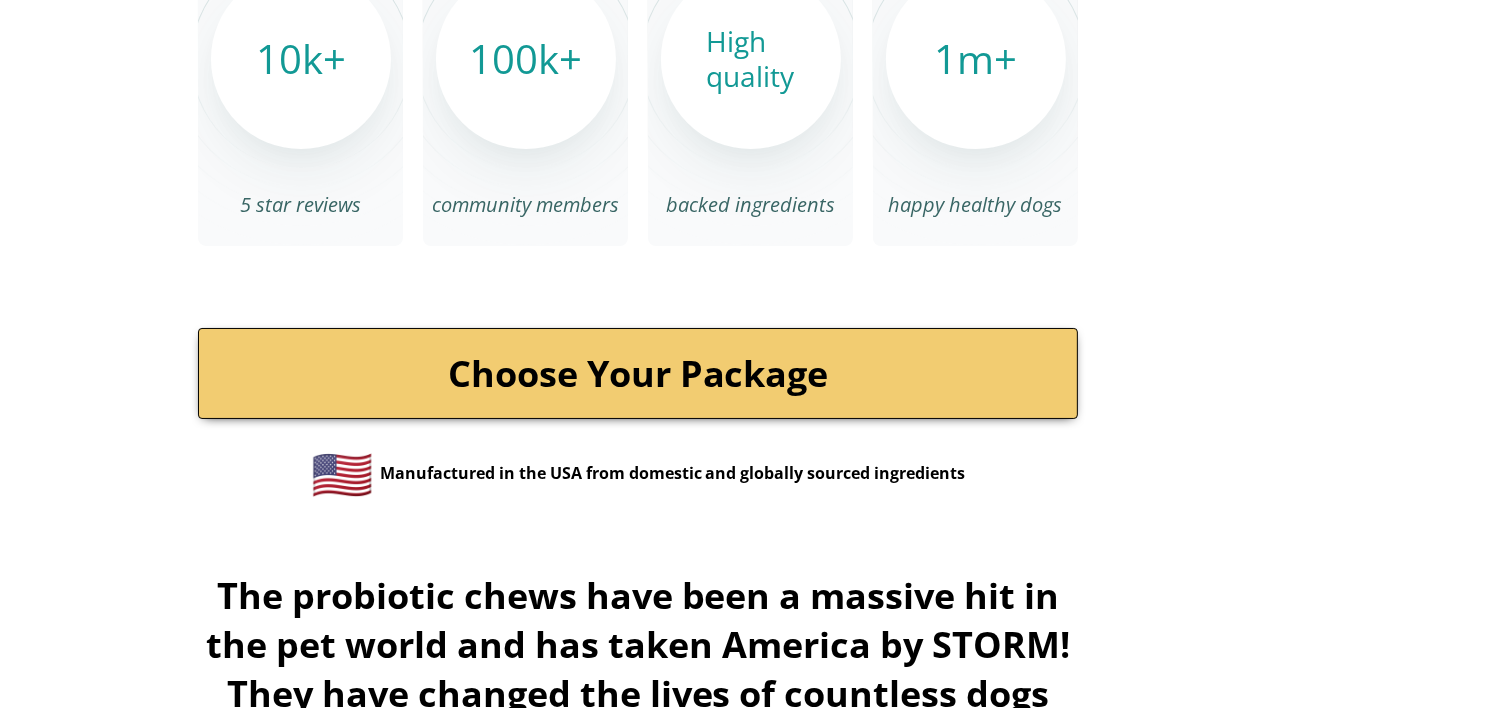 click on "Choose Your Package" at bounding box center [638, 373] 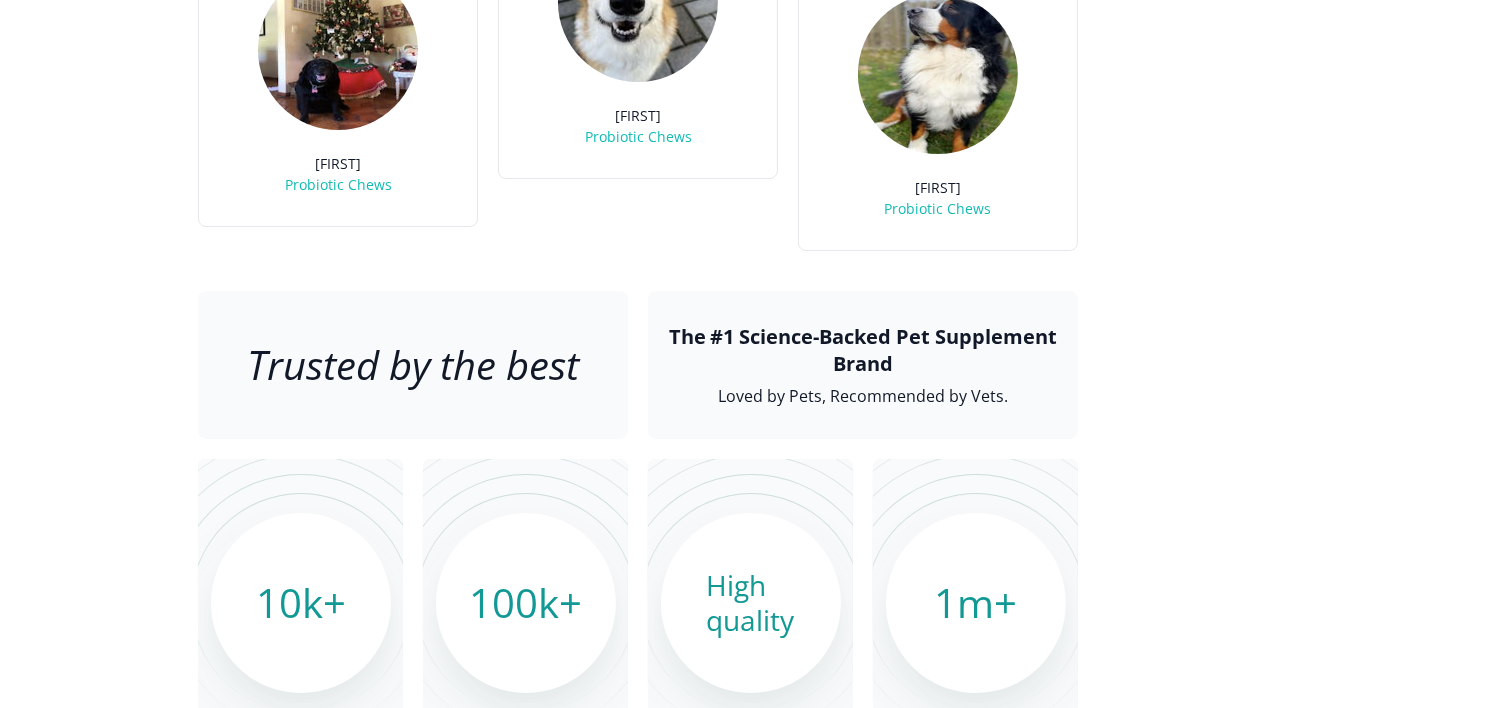 scroll, scrollTop: 6200, scrollLeft: 0, axis: vertical 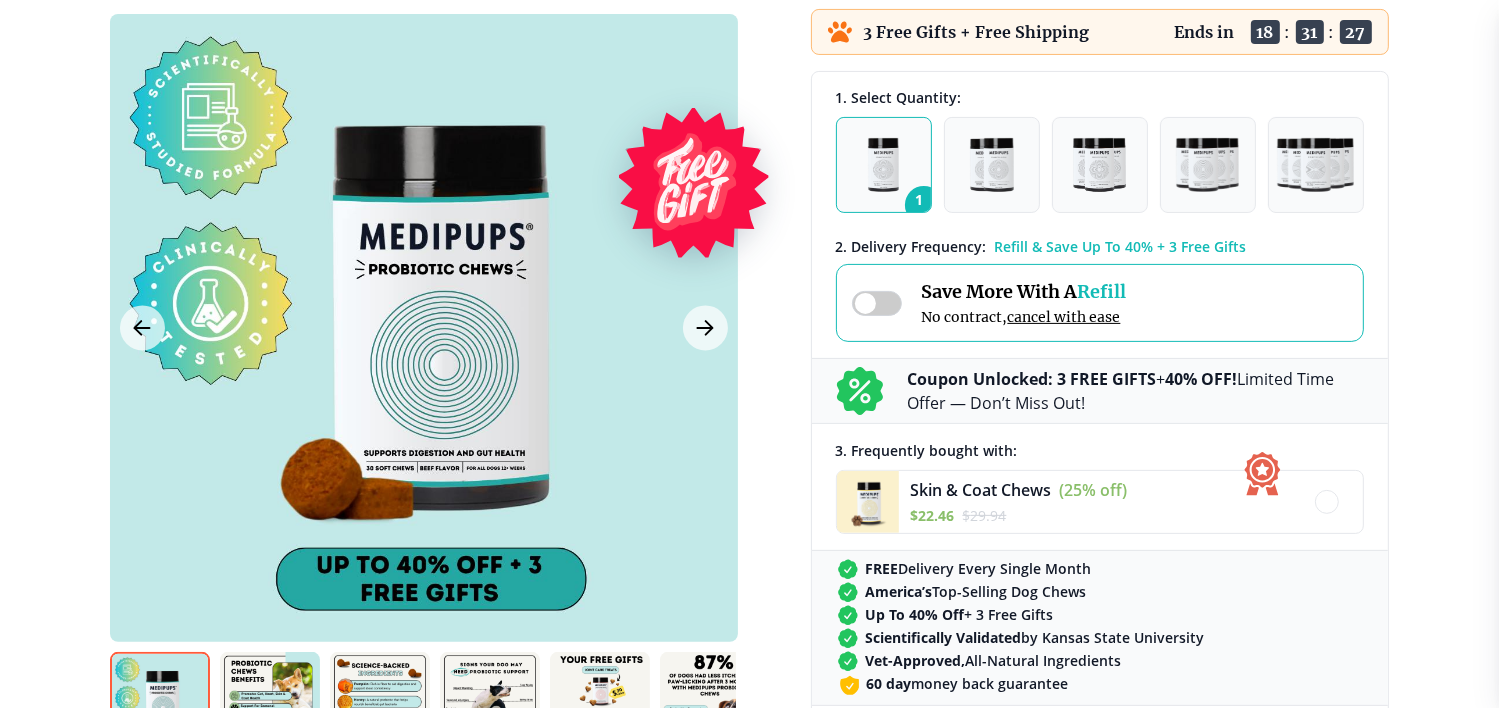 drag, startPoint x: 889, startPoint y: 297, endPoint x: 836, endPoint y: 296, distance: 53.009434 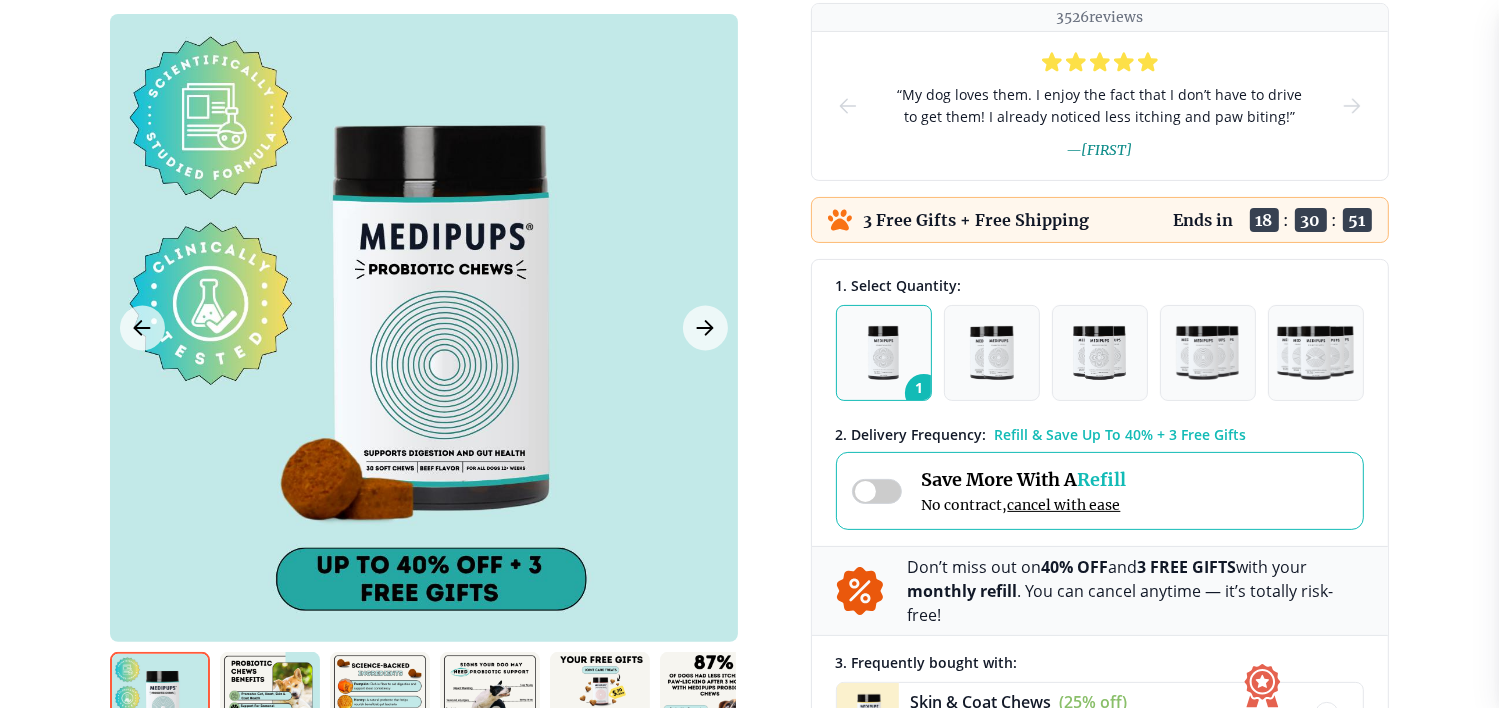 scroll, scrollTop: 300, scrollLeft: 0, axis: vertical 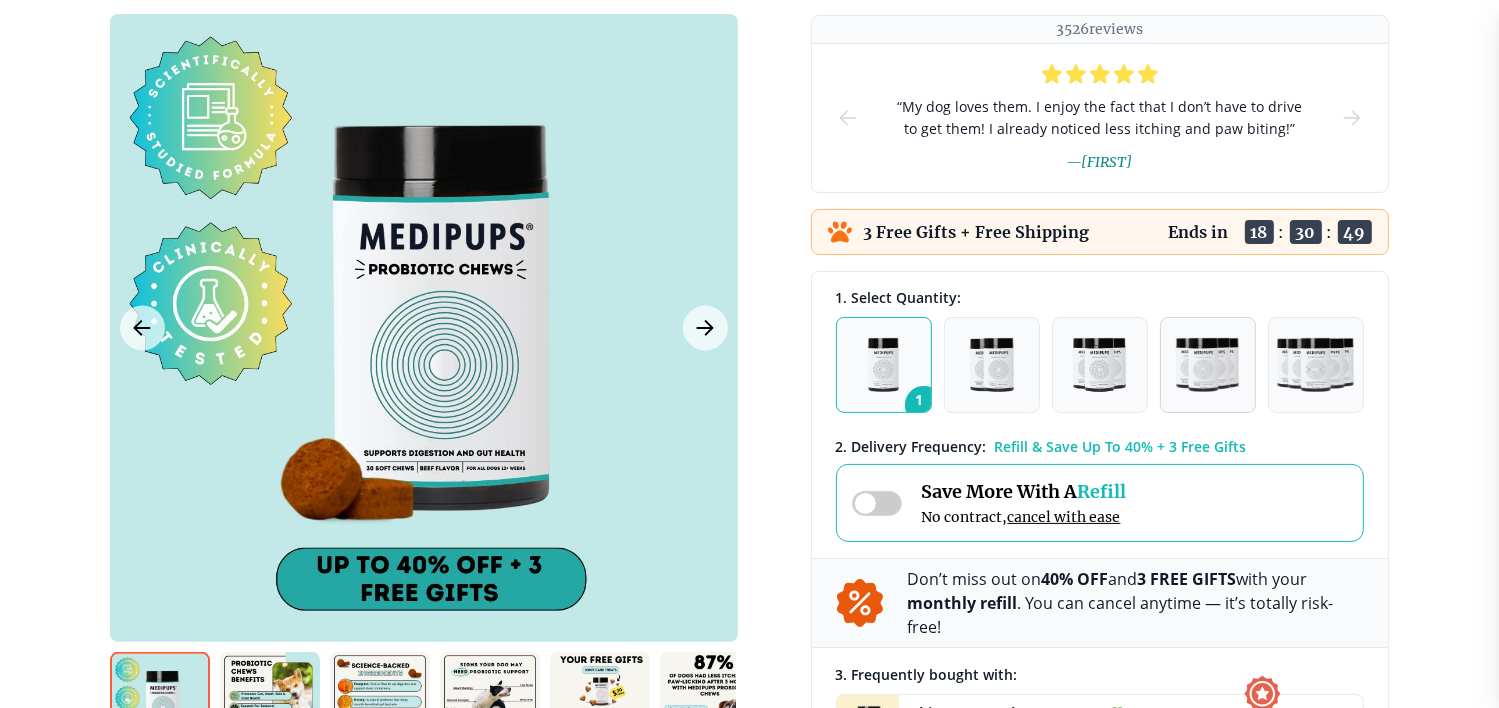 click at bounding box center [1207, 365] 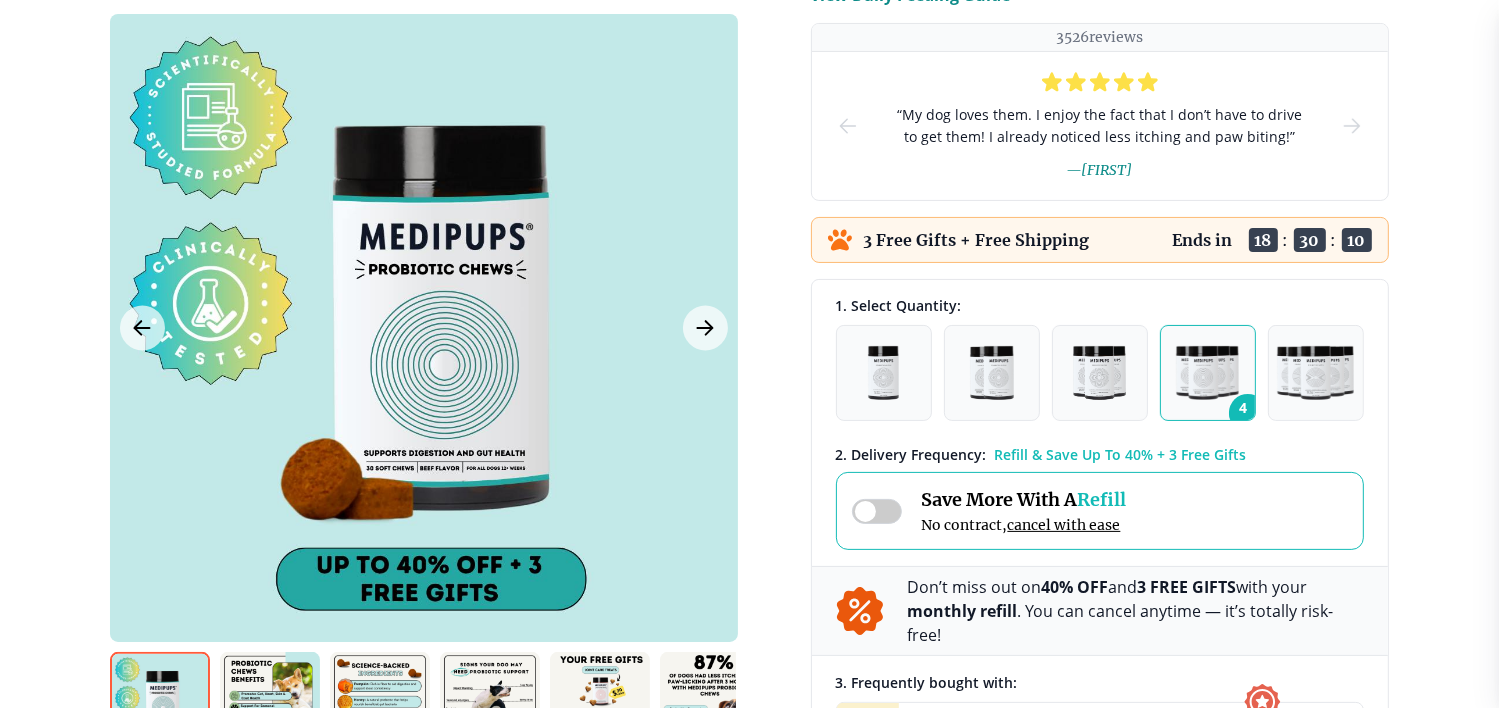 scroll, scrollTop: 300, scrollLeft: 0, axis: vertical 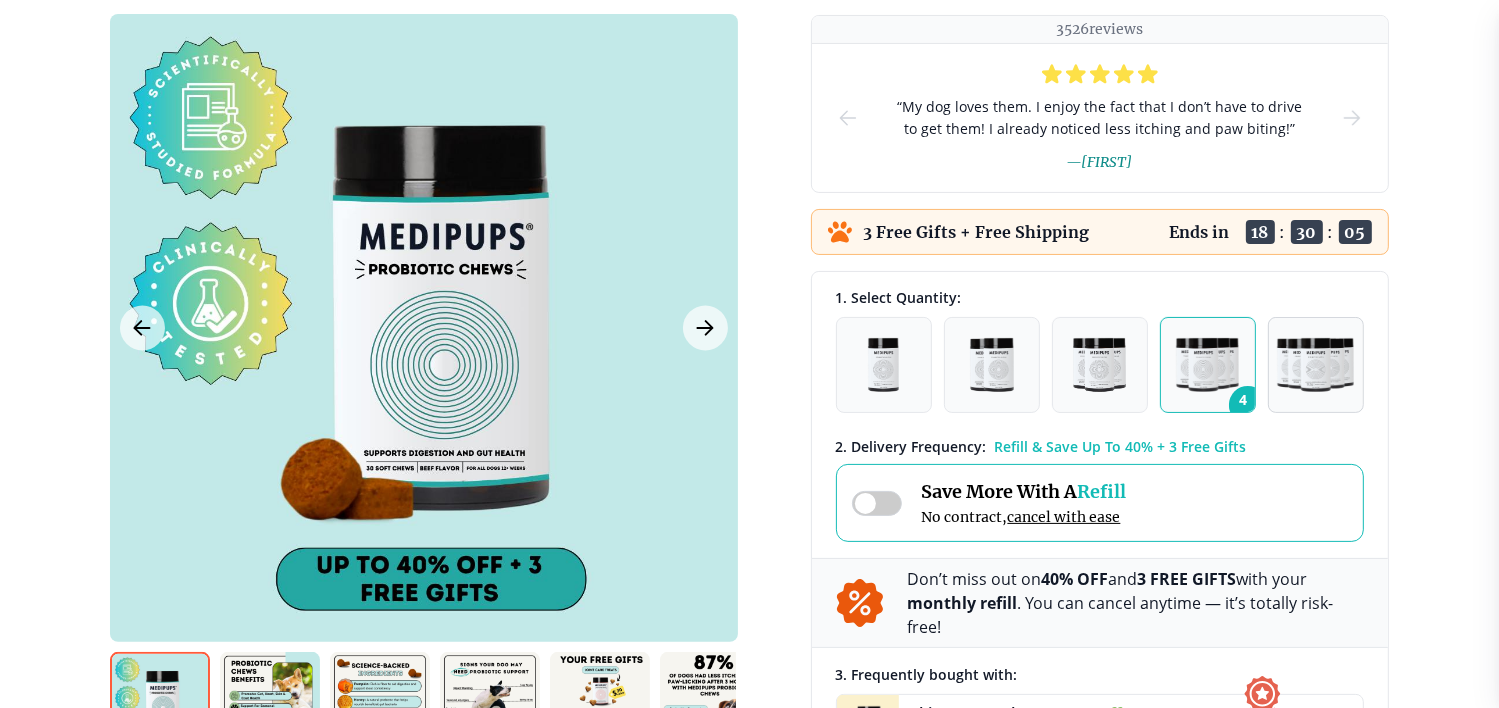 click at bounding box center (1315, 365) 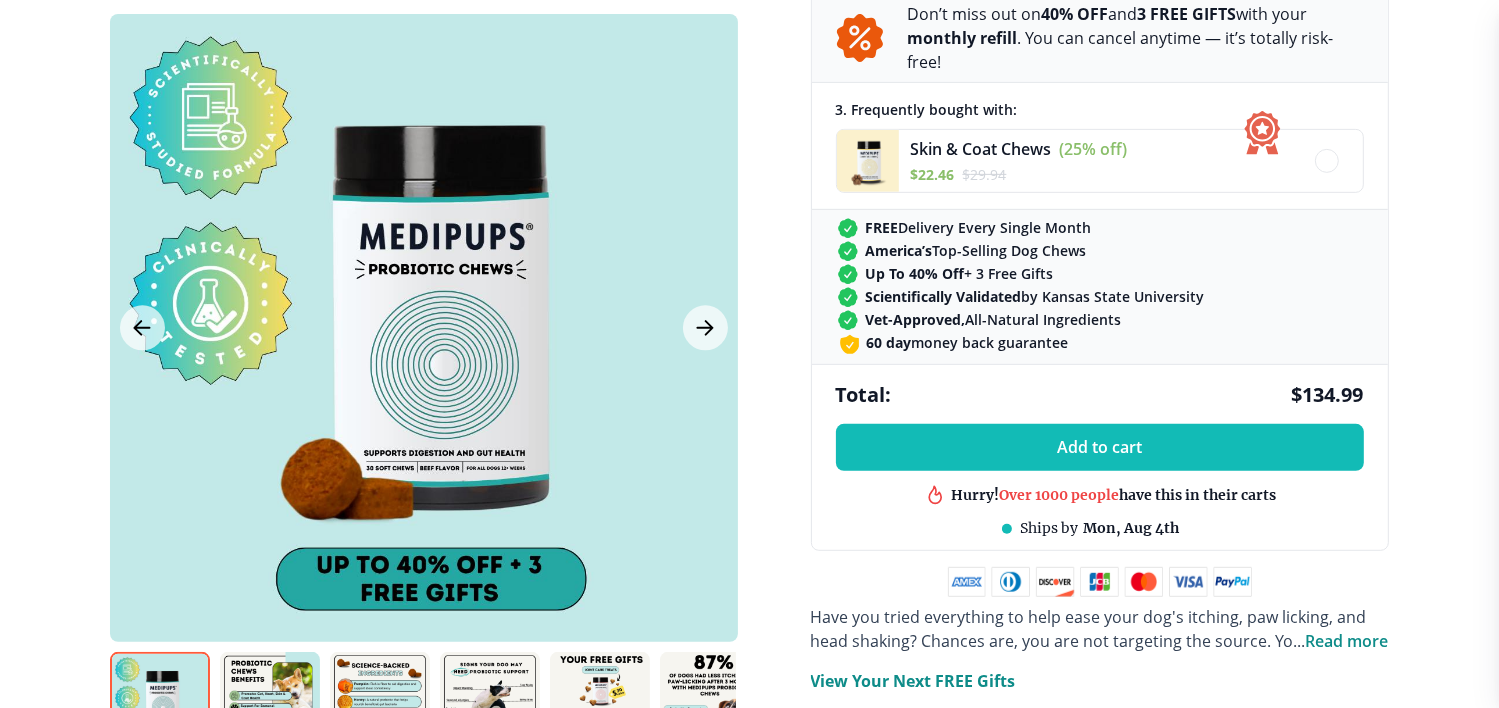scroll, scrollTop: 900, scrollLeft: 0, axis: vertical 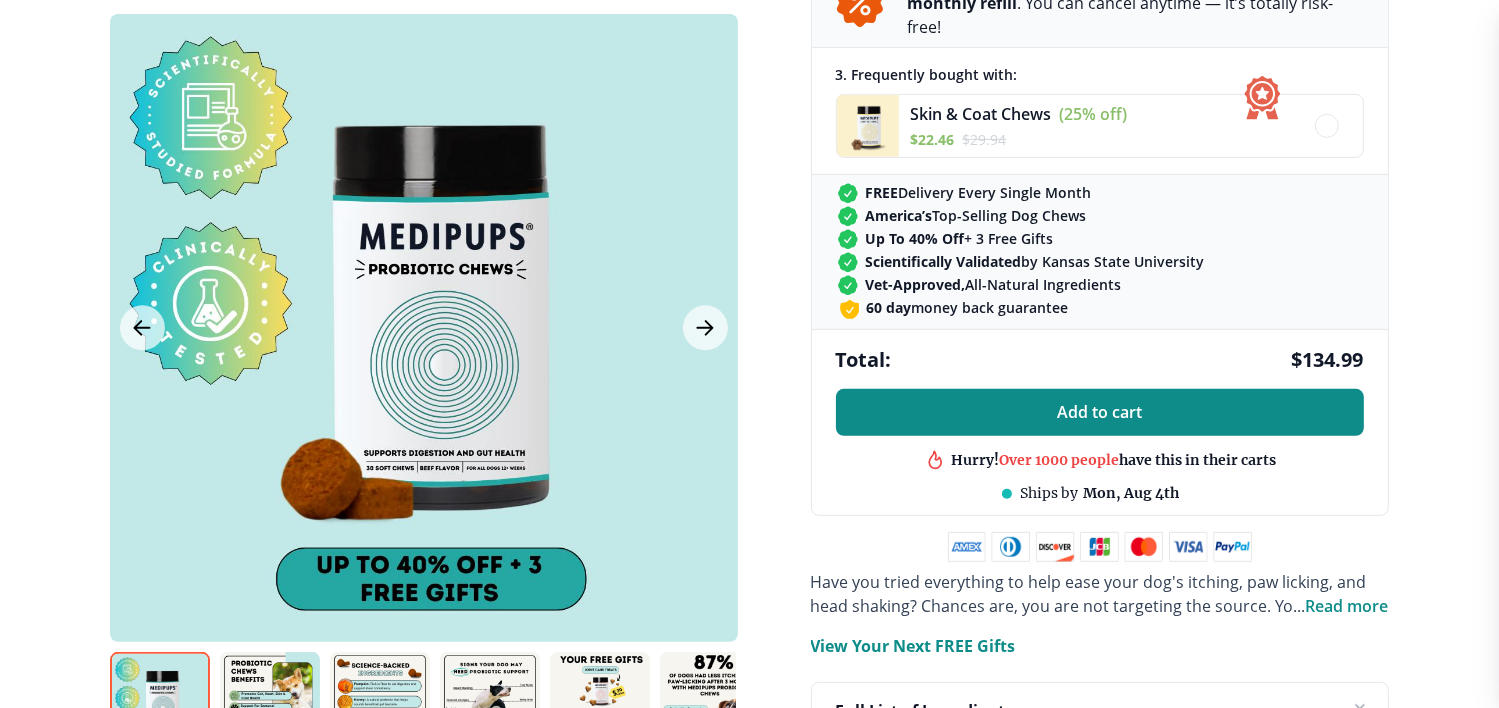 click on "Add to cart" at bounding box center [1099, 412] 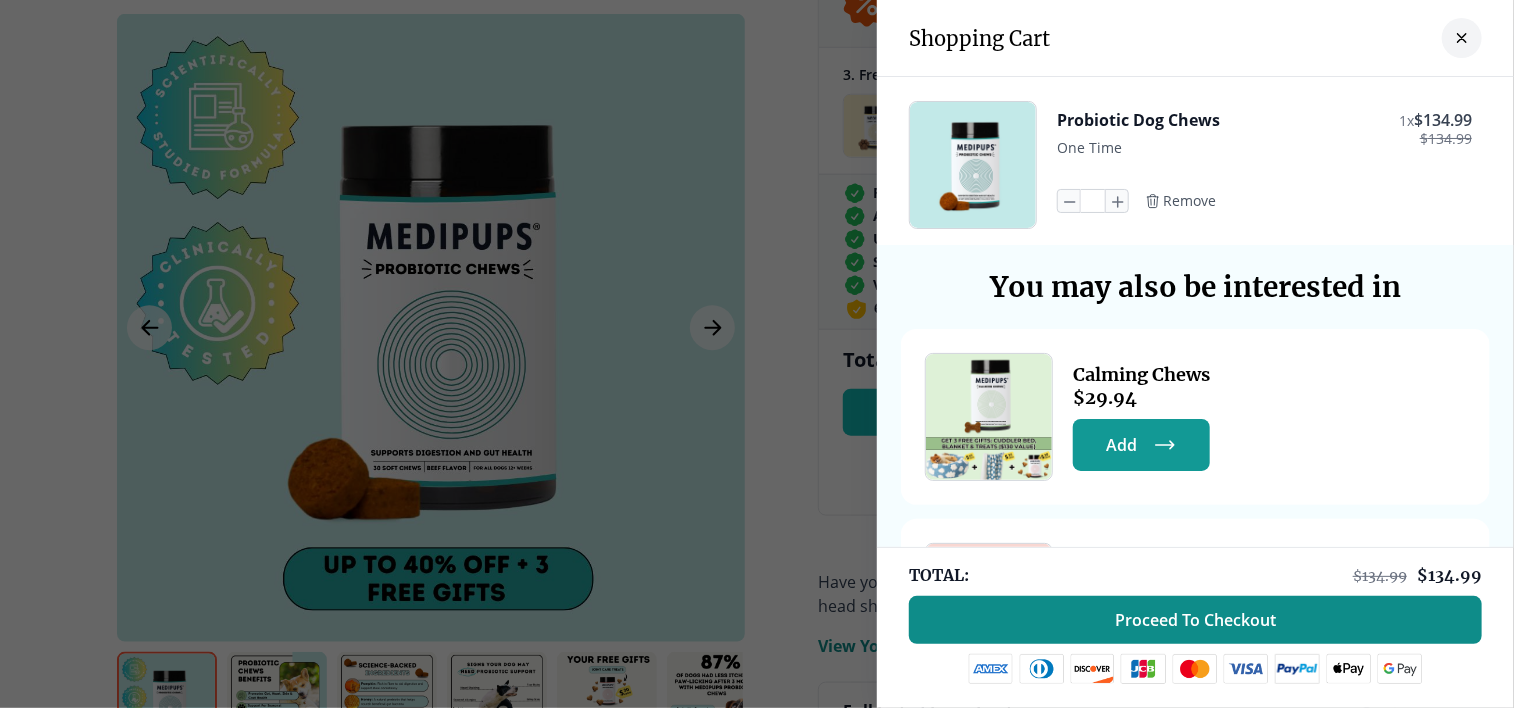 click on "Proceed To Checkout" at bounding box center [1195, 620] 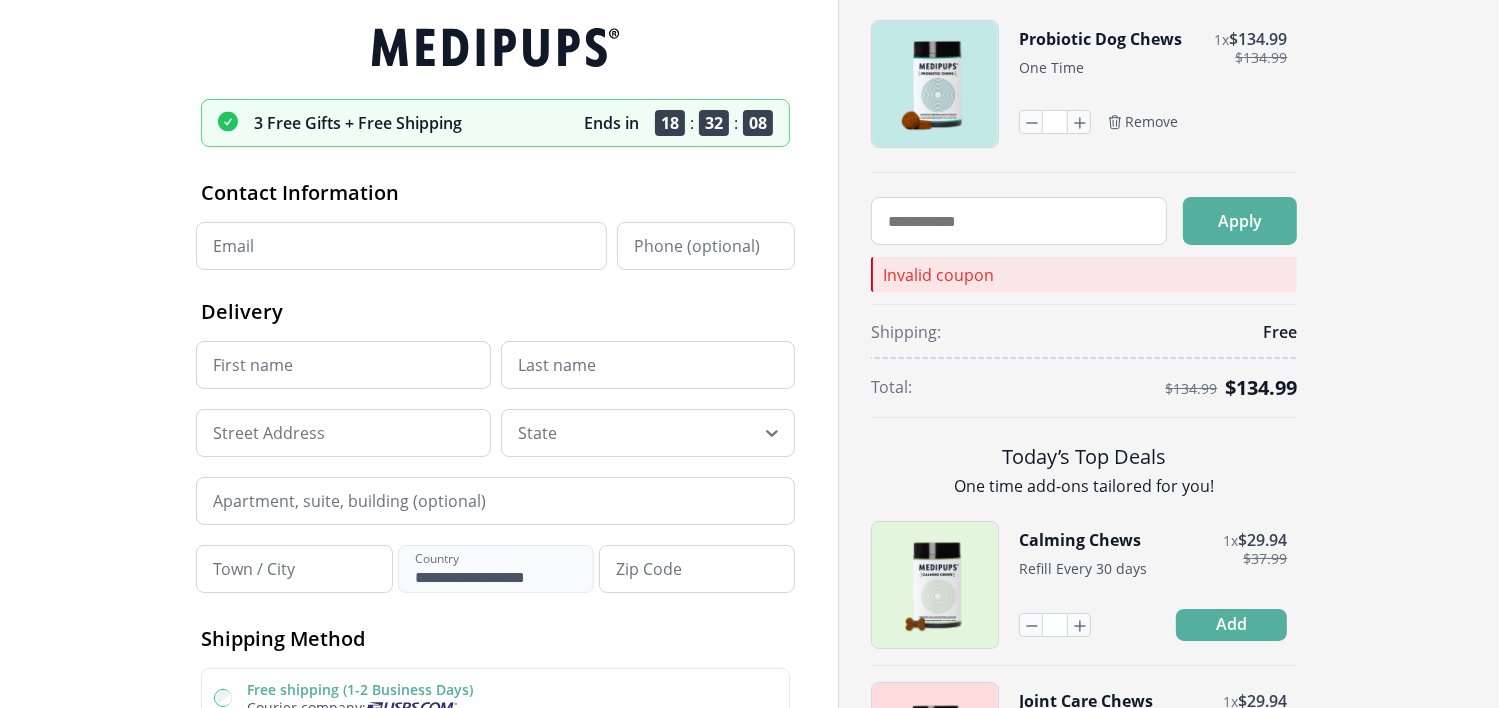 scroll, scrollTop: 0, scrollLeft: 0, axis: both 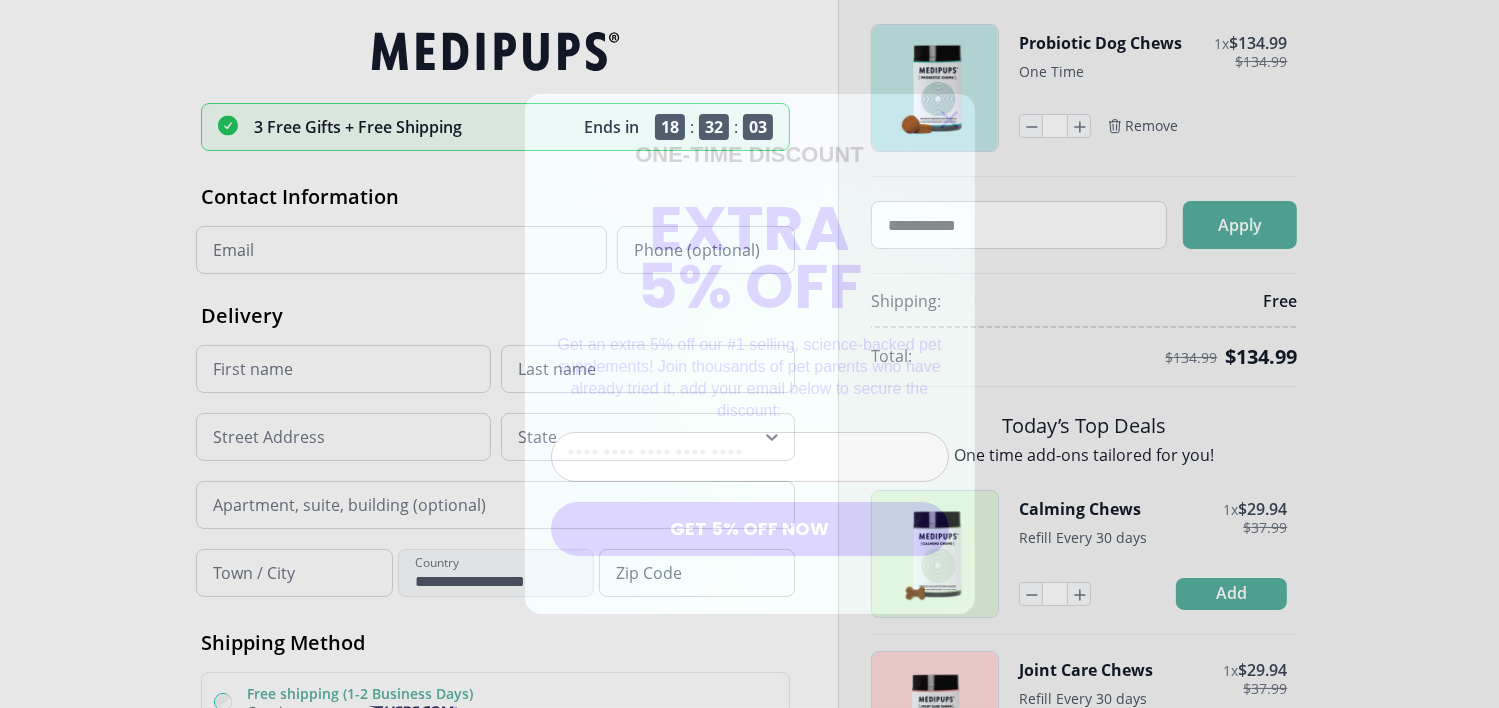 click on "Enter Your Email Address" at bounding box center (750, 457) 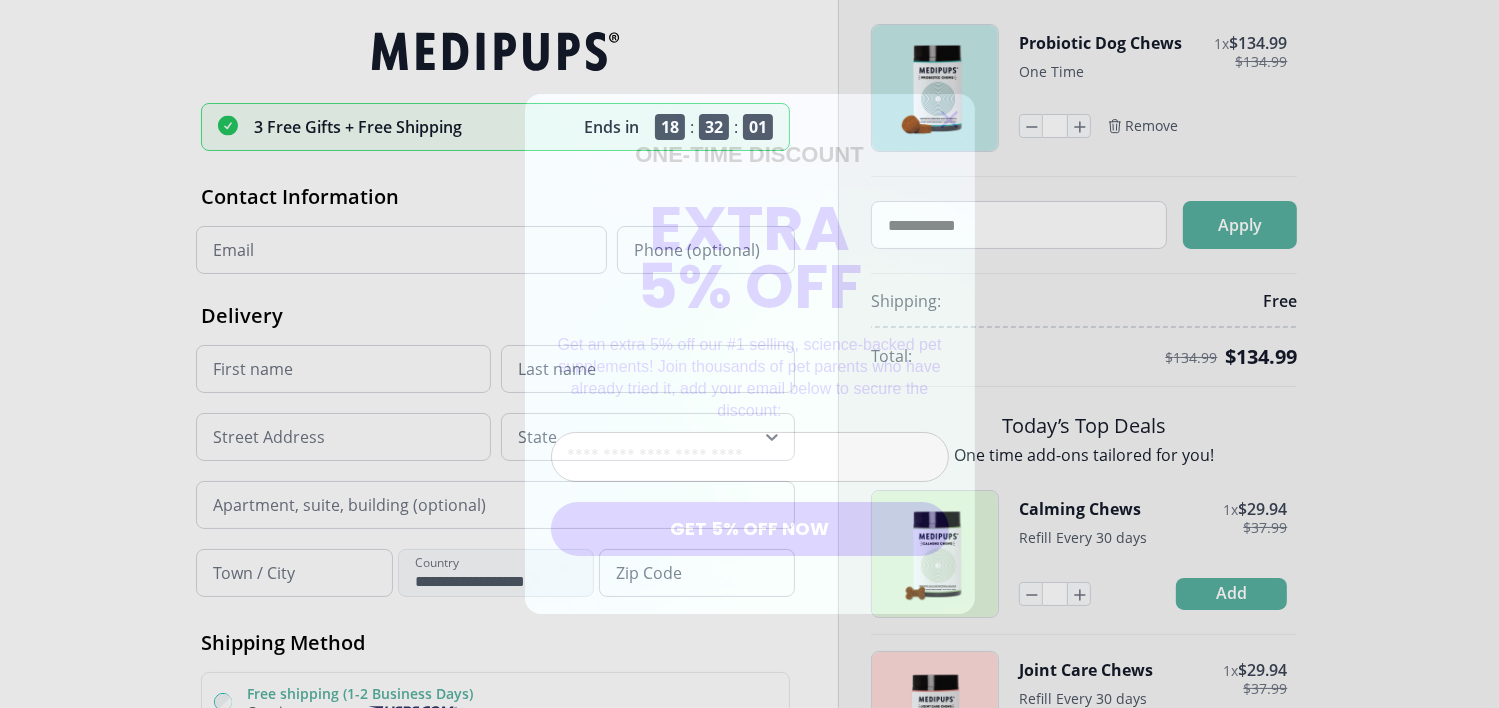 type on "**********" 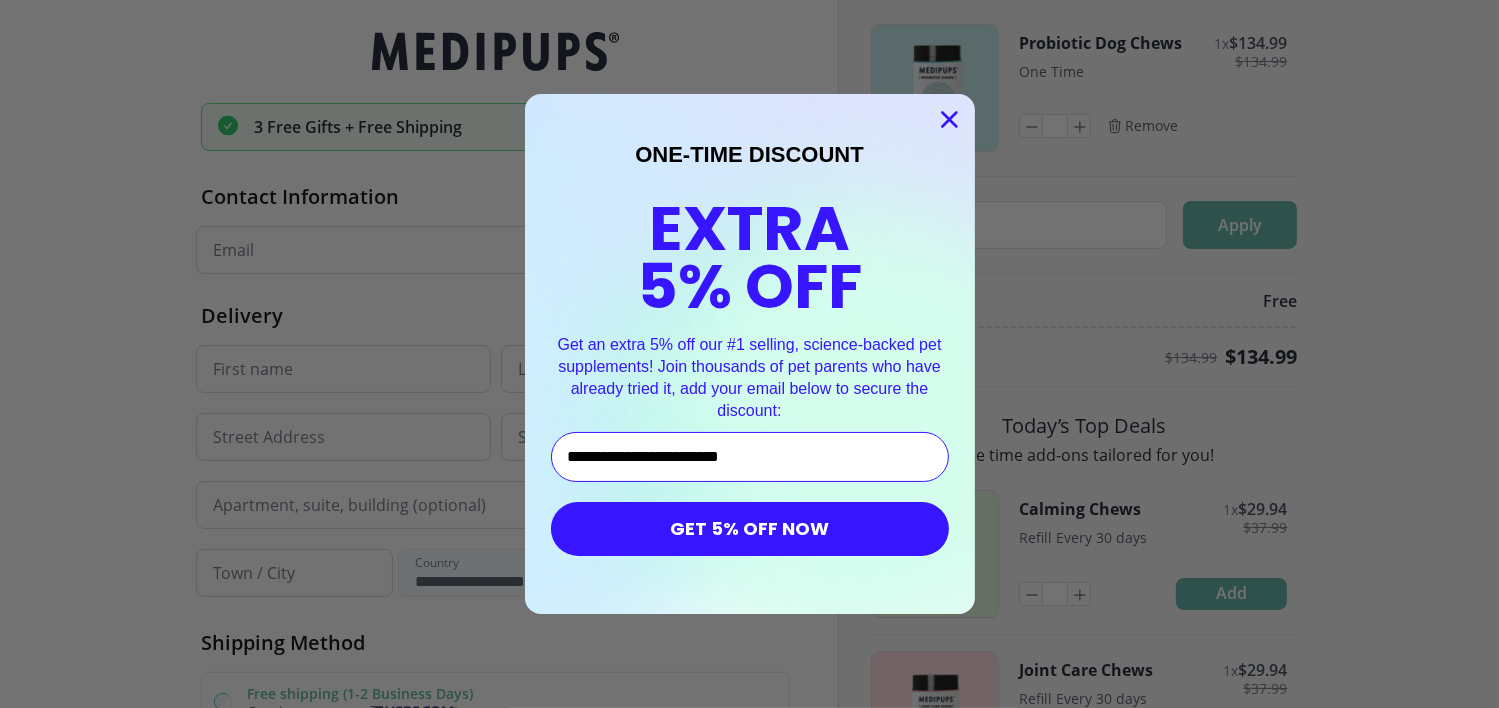 click on "GET 5% OFF NOW" at bounding box center (750, 529) 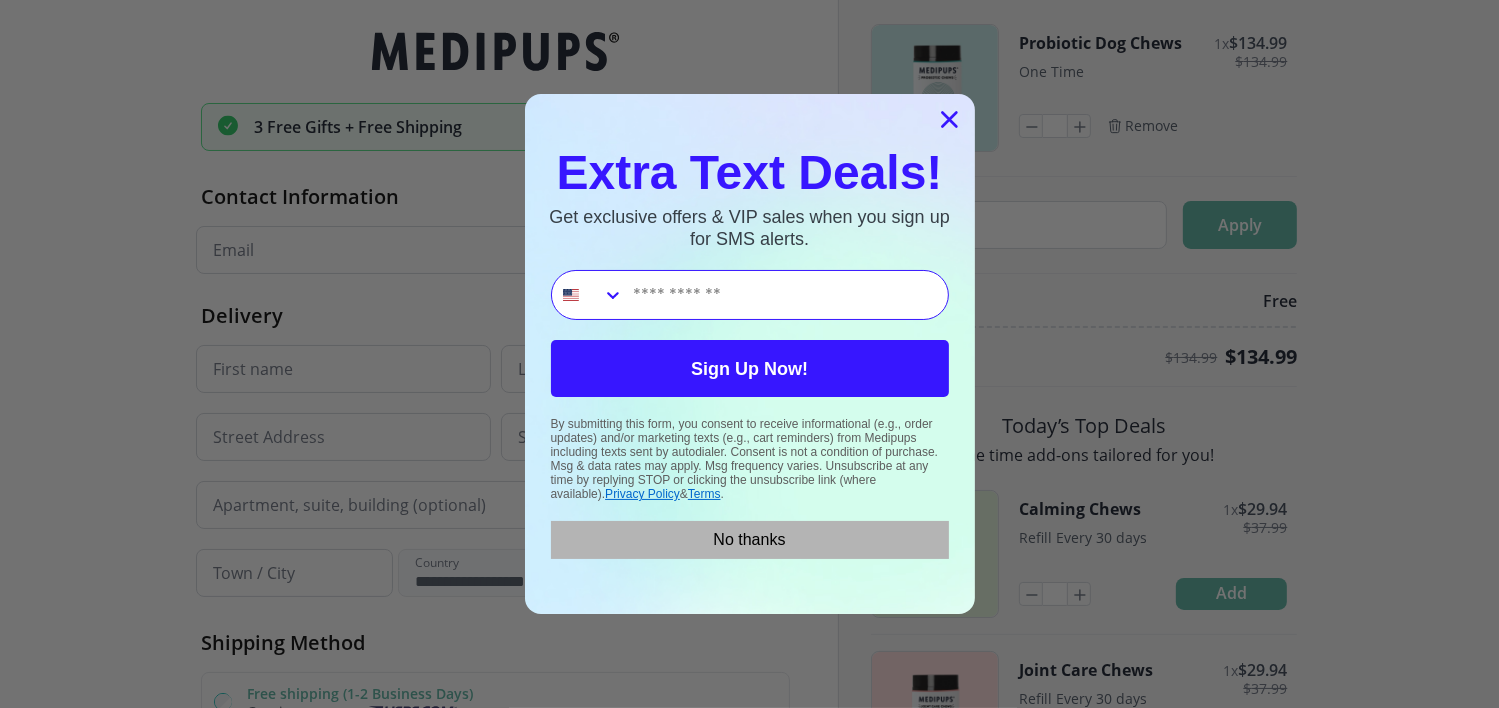 click on "No thanks" at bounding box center (750, 540) 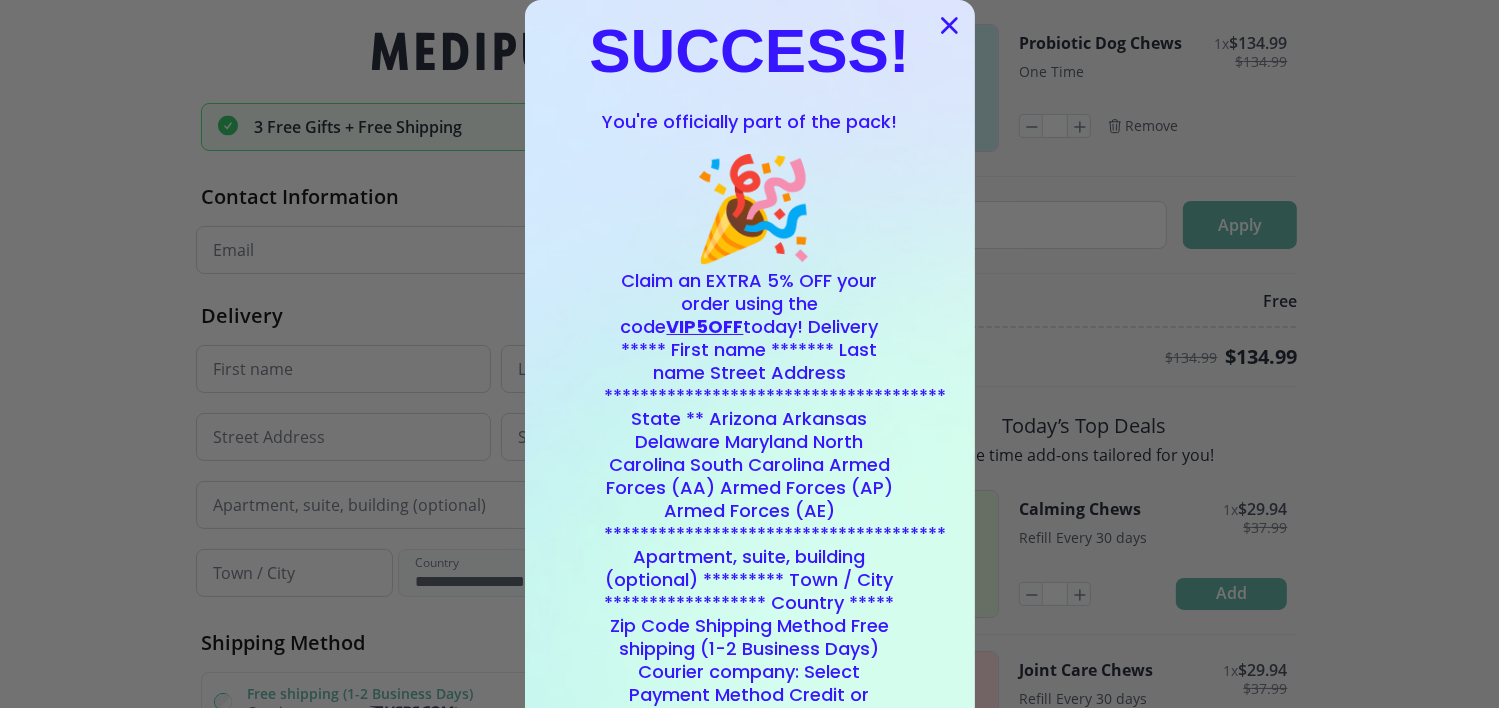 click 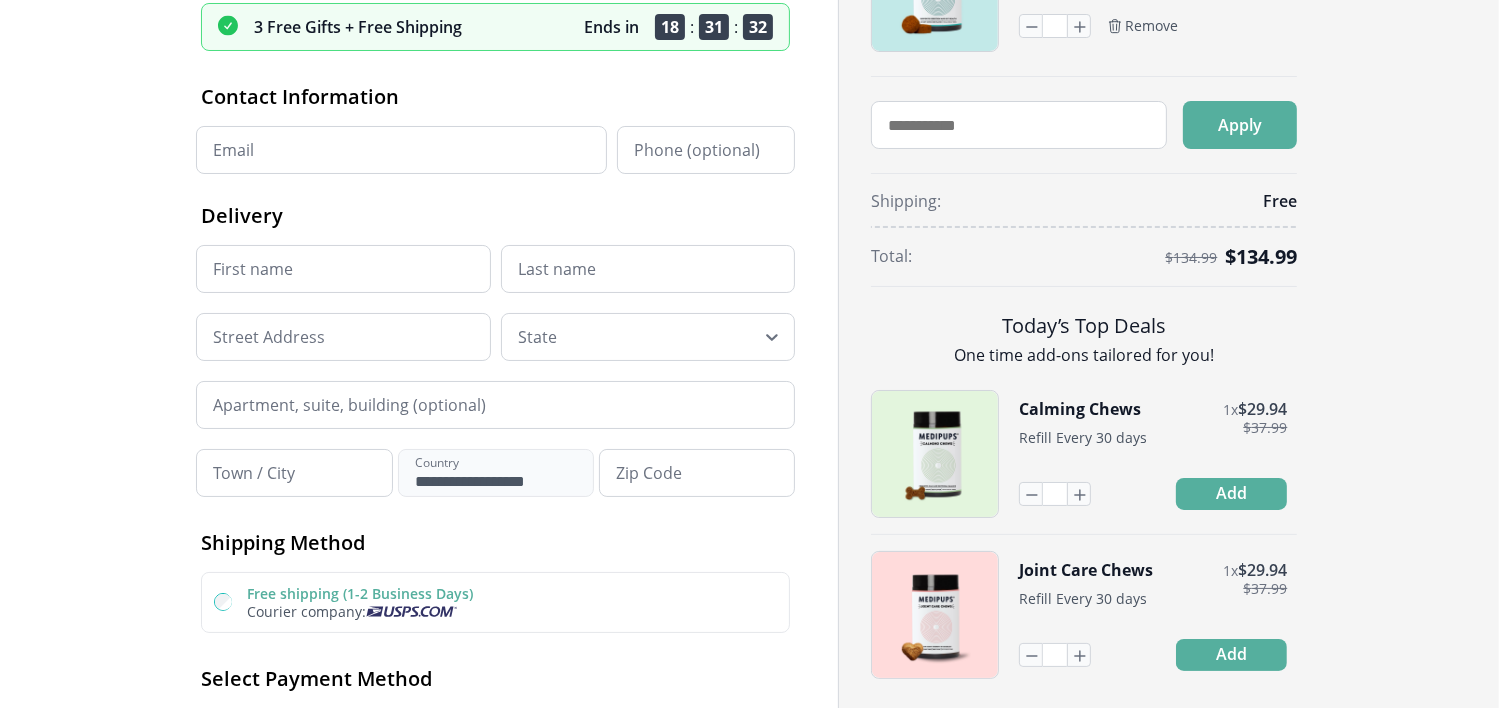 scroll, scrollTop: 0, scrollLeft: 0, axis: both 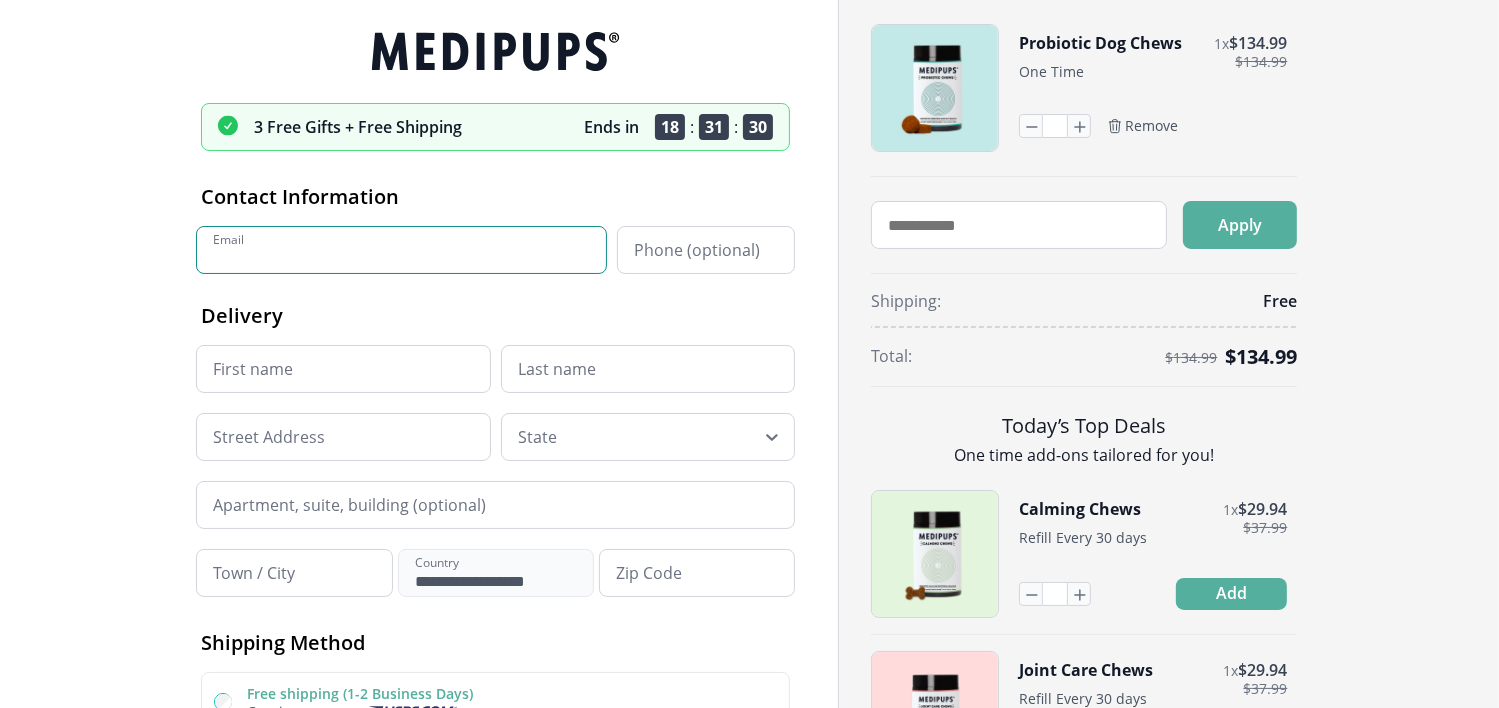 click on "Email" at bounding box center [401, 250] 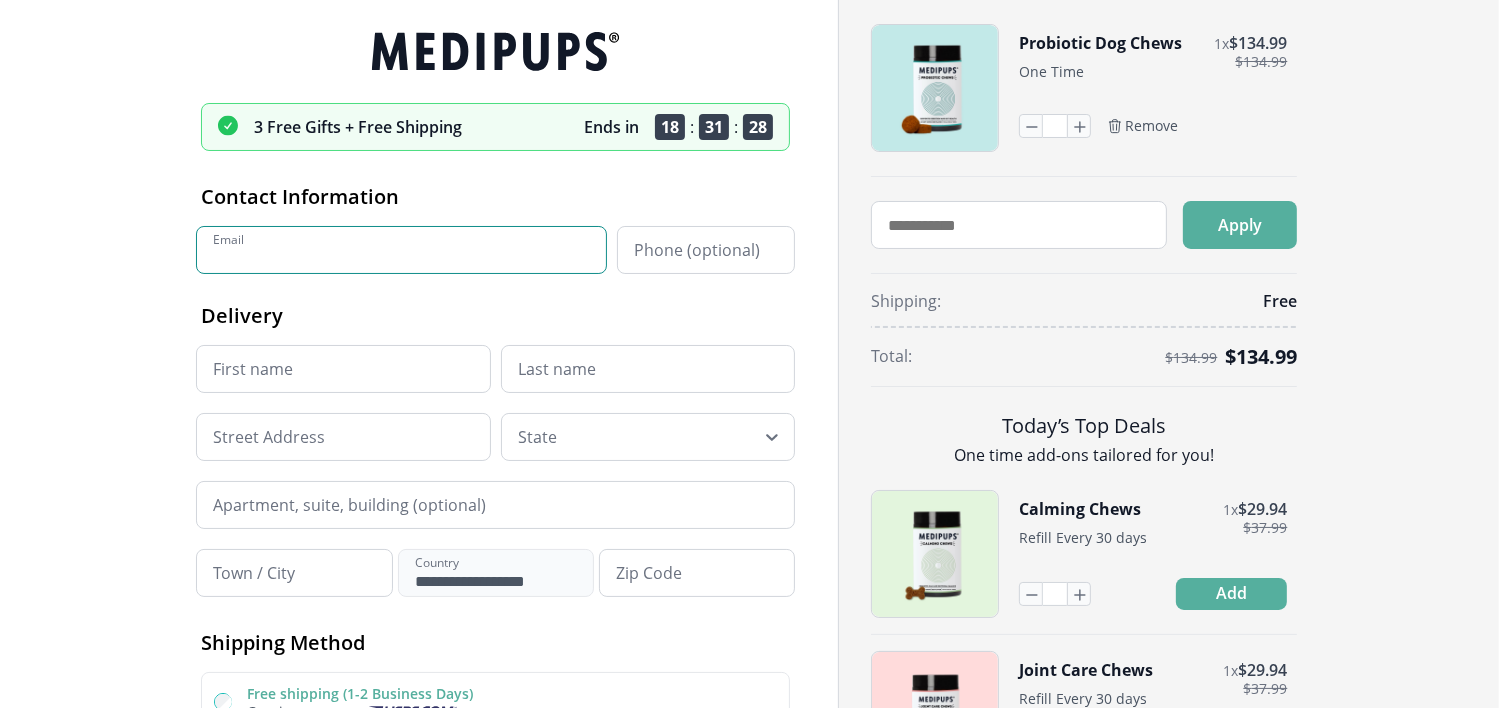type on "**********" 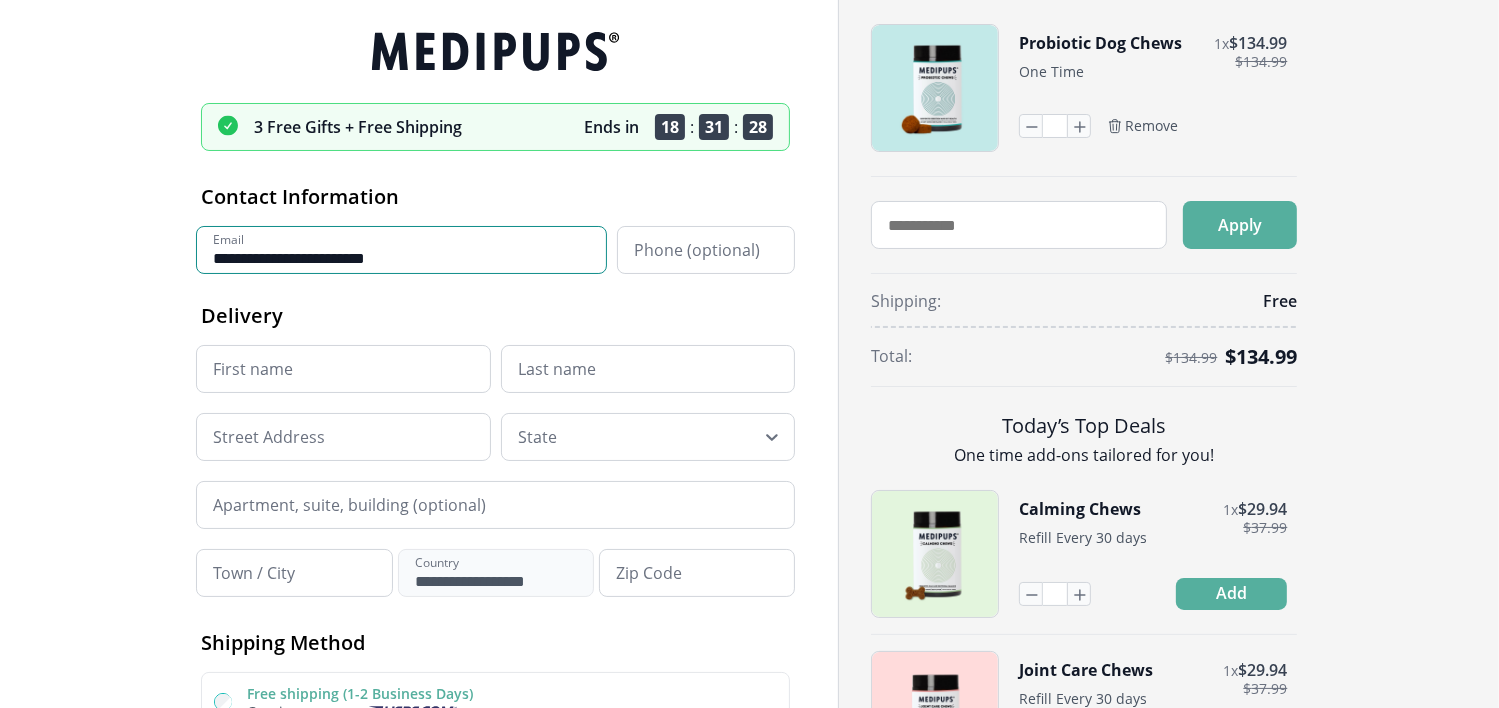 type on "**********" 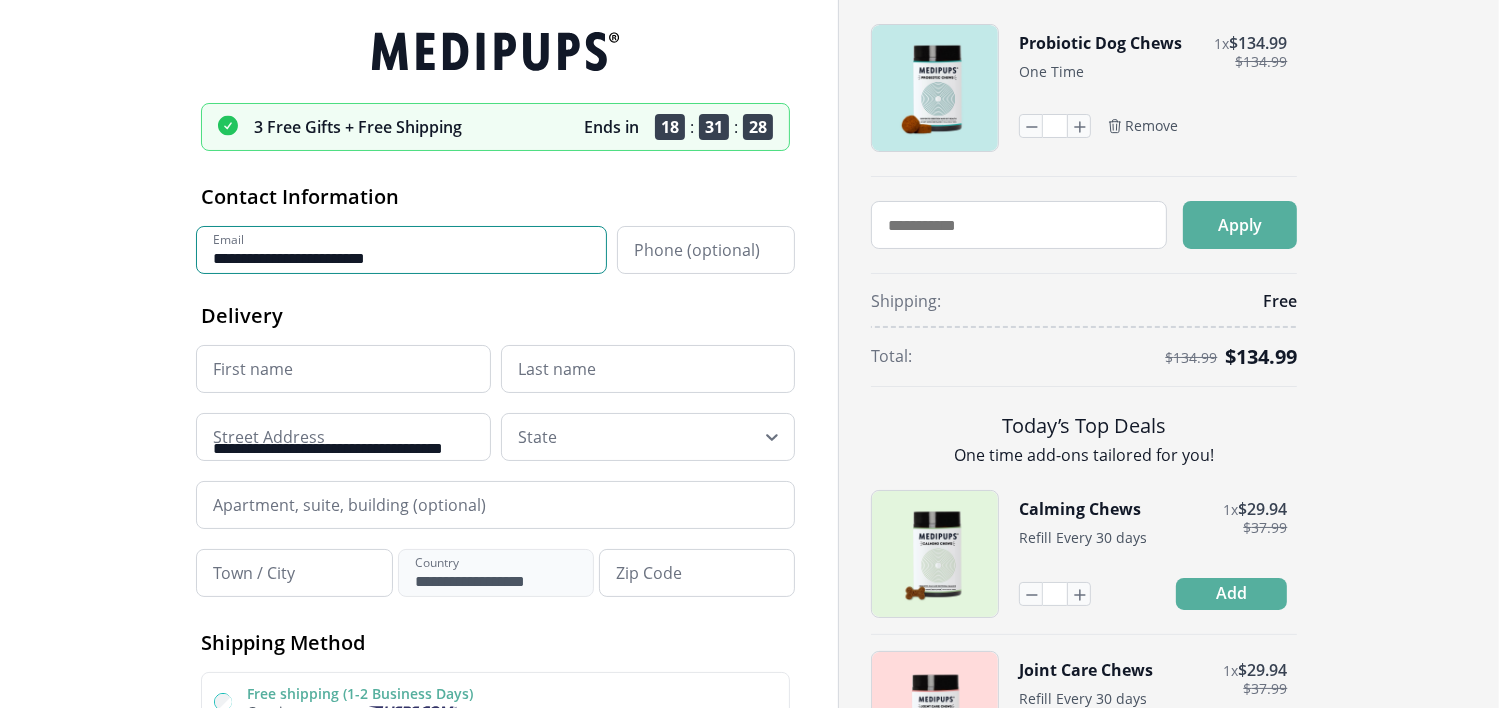 type on "**" 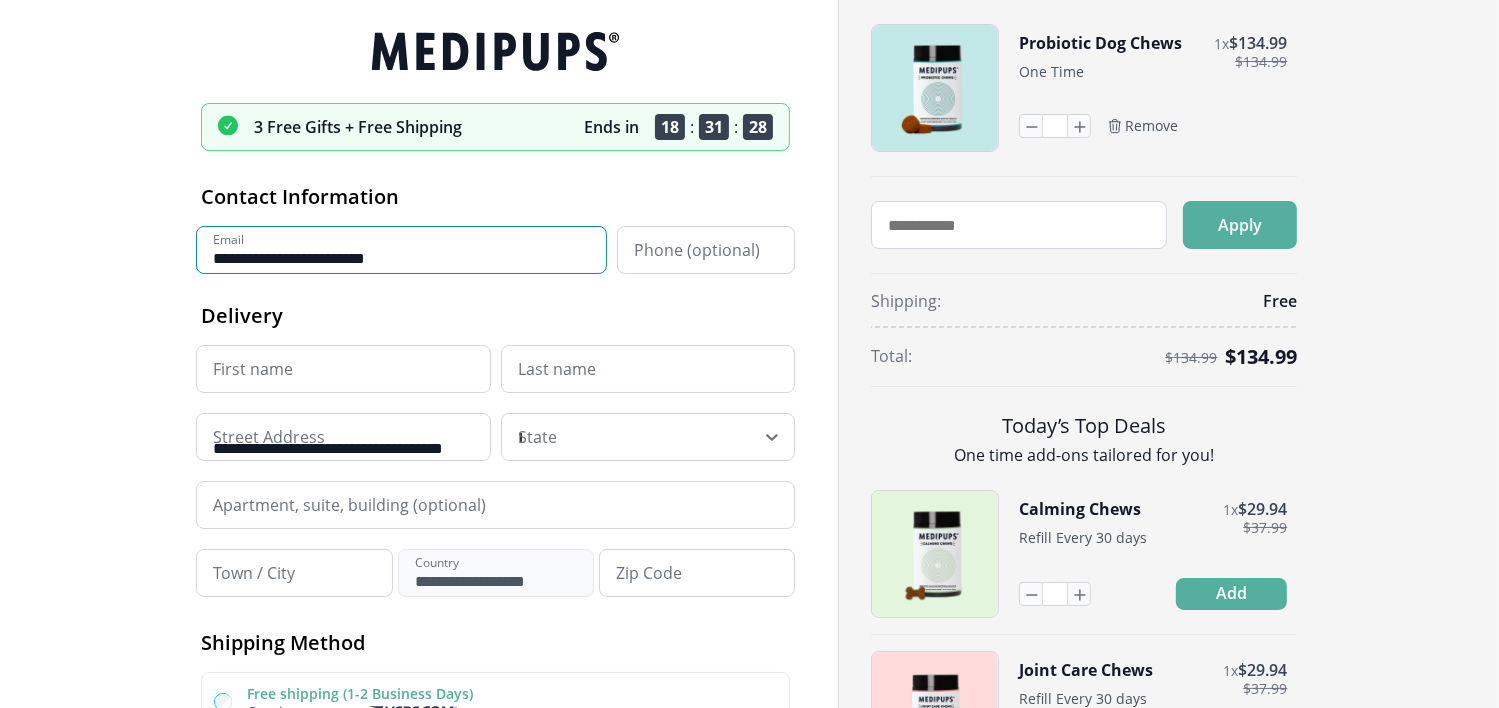 type on "*********" 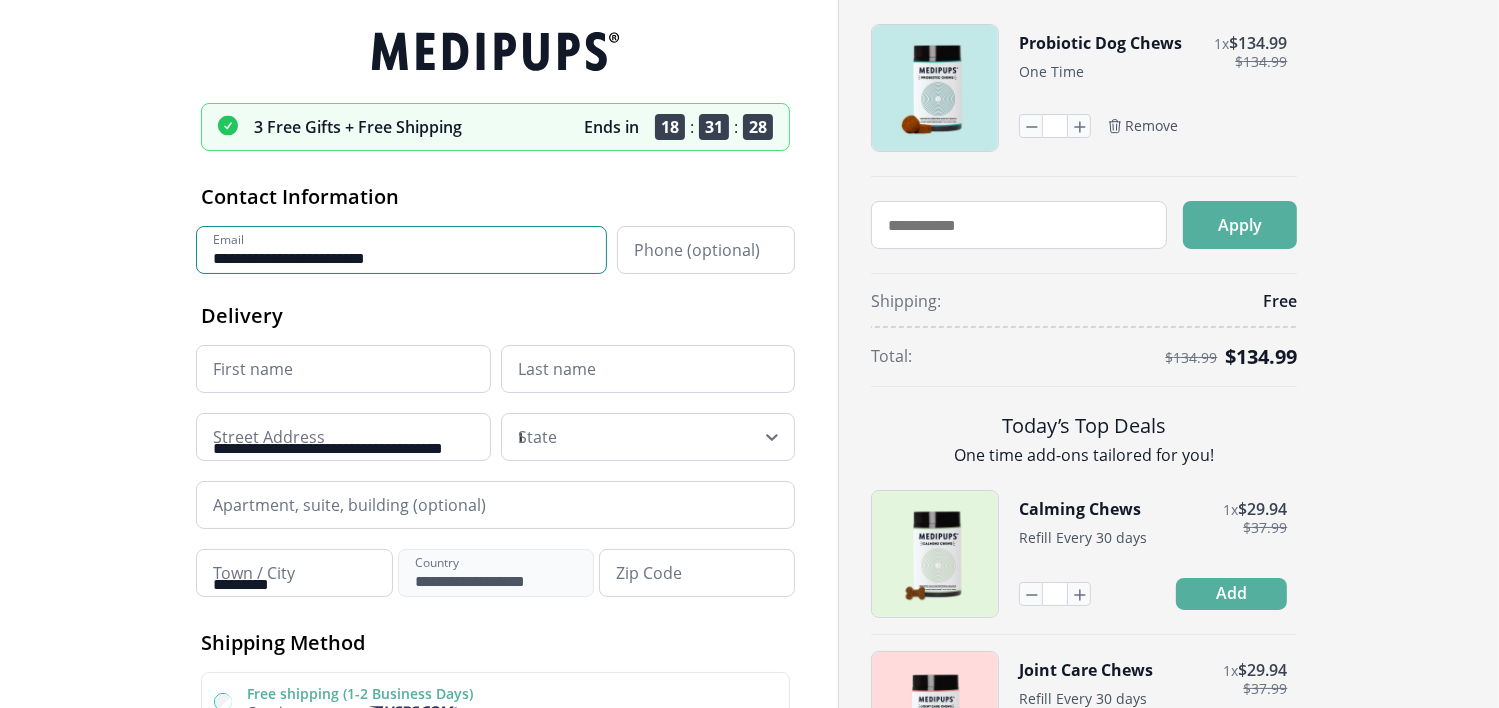 type on "*****" 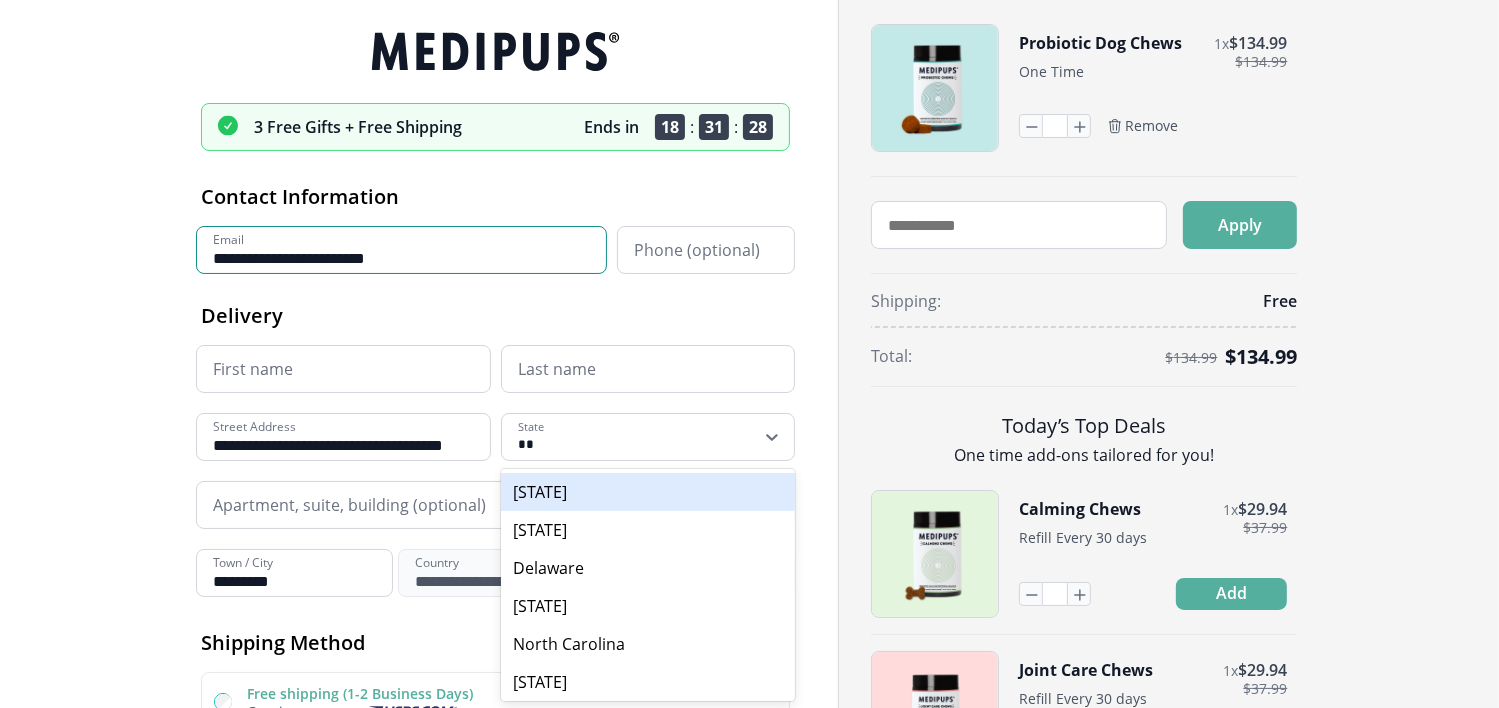 scroll, scrollTop: 68, scrollLeft: 0, axis: vertical 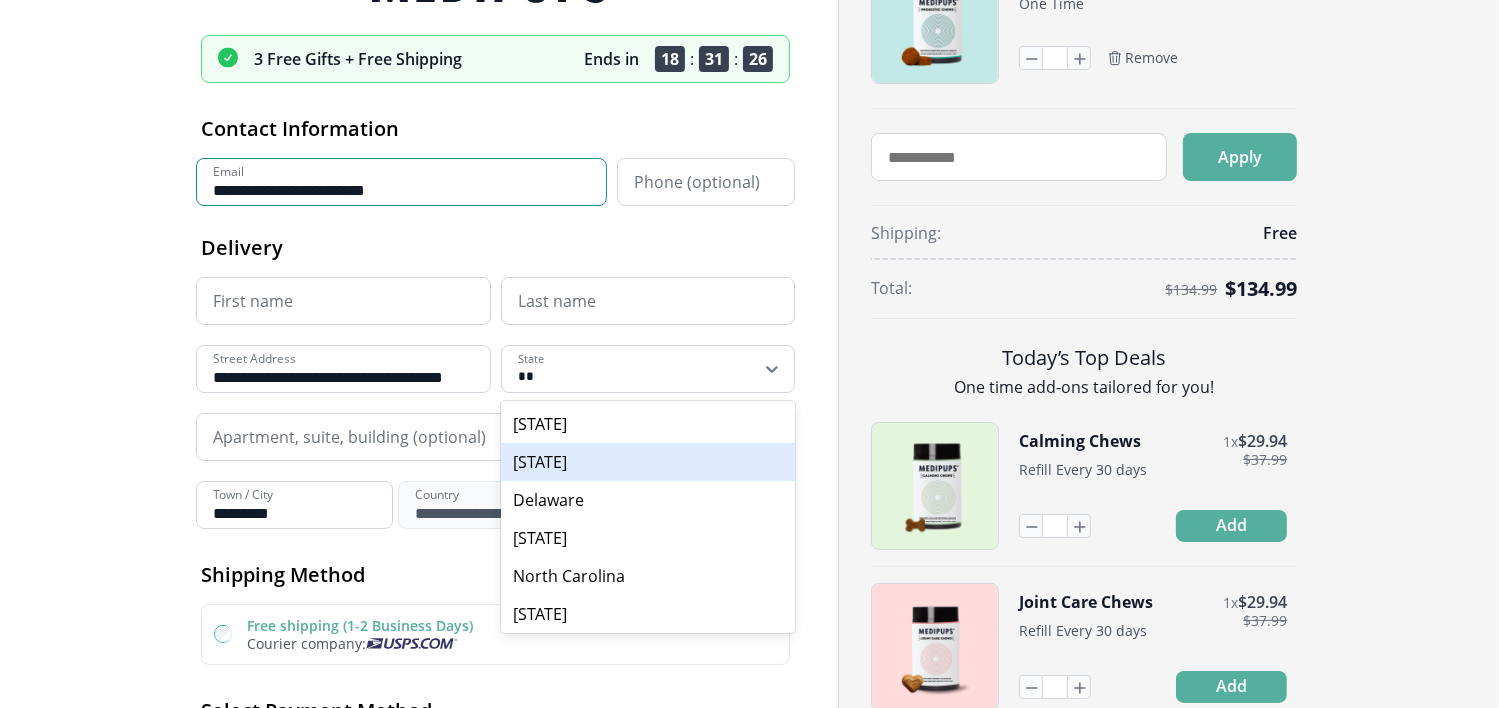 click on "[STATE]" at bounding box center (648, 462) 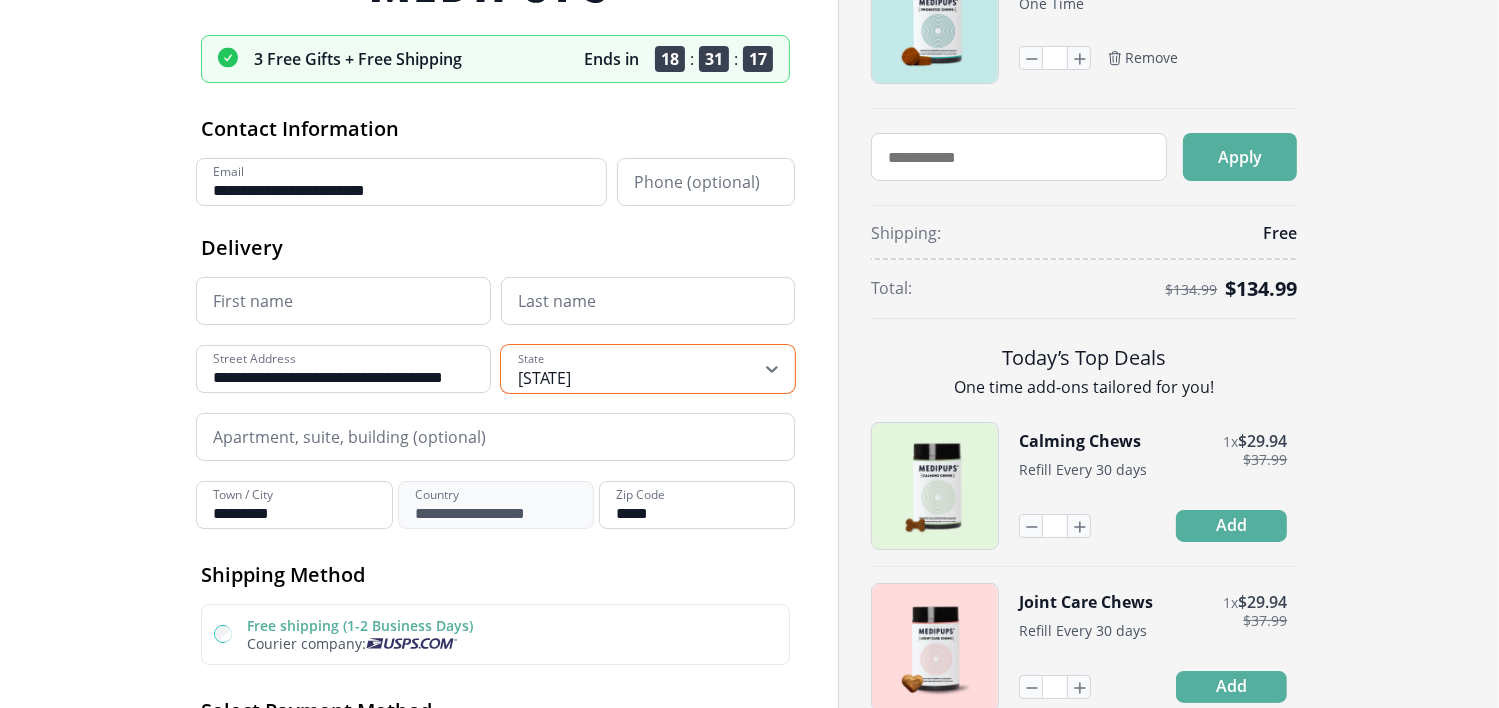 type on "****" 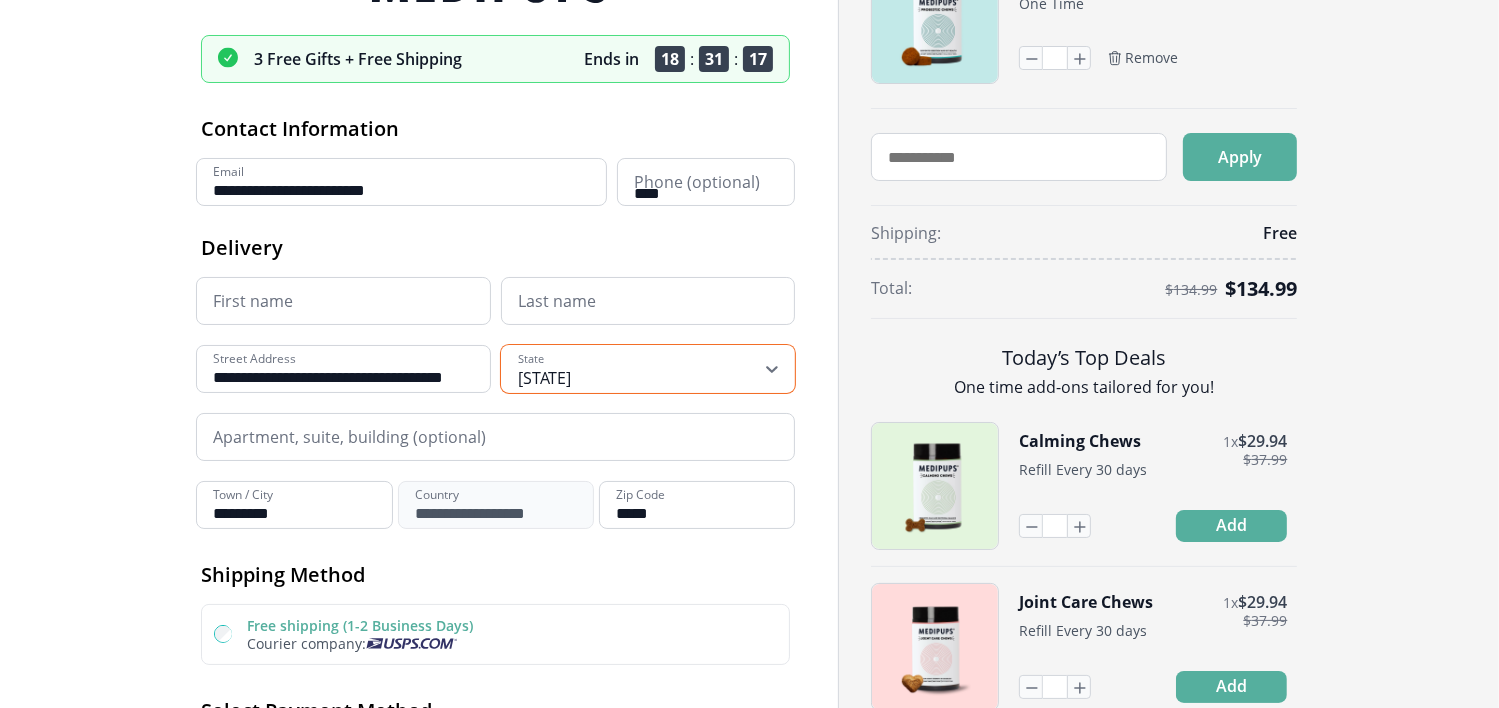 click on "****" at bounding box center [706, 182] 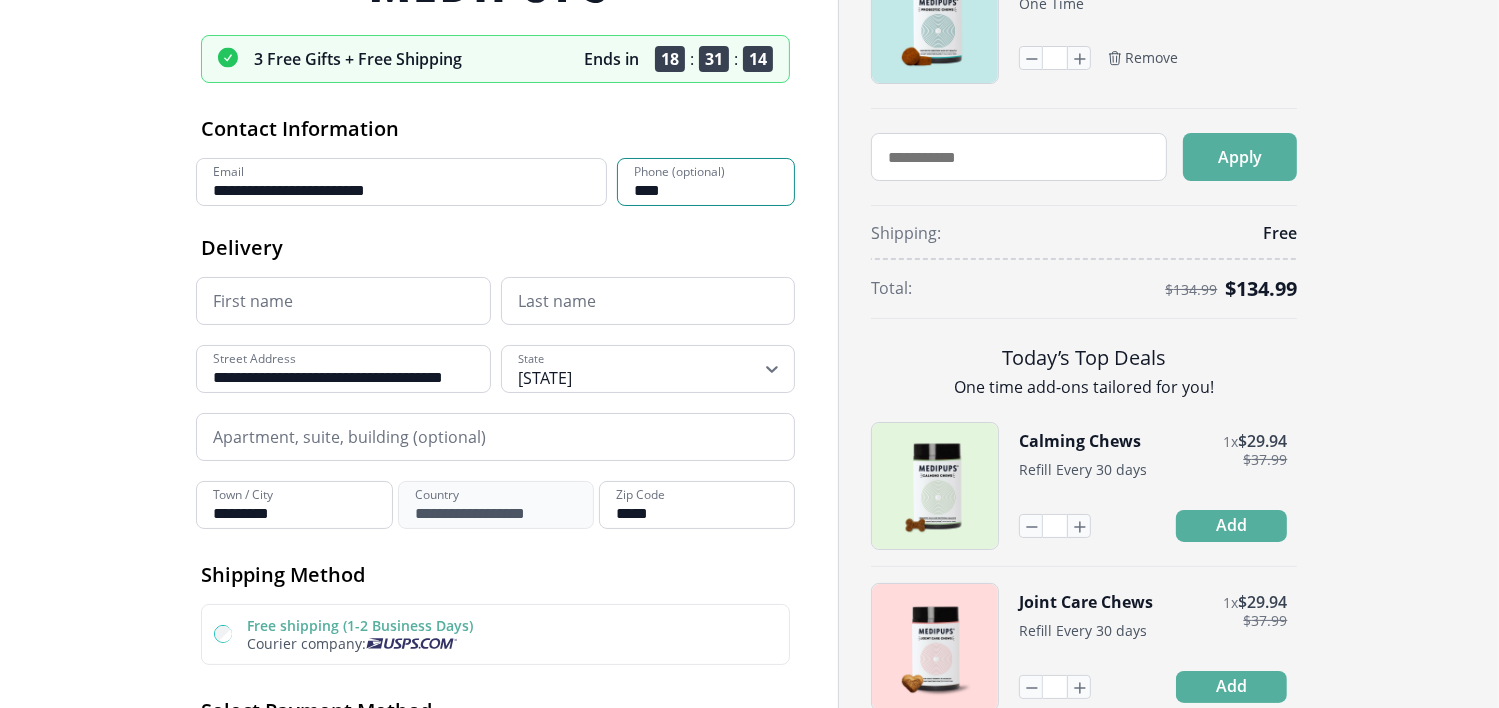 click on "****" at bounding box center (706, 182) 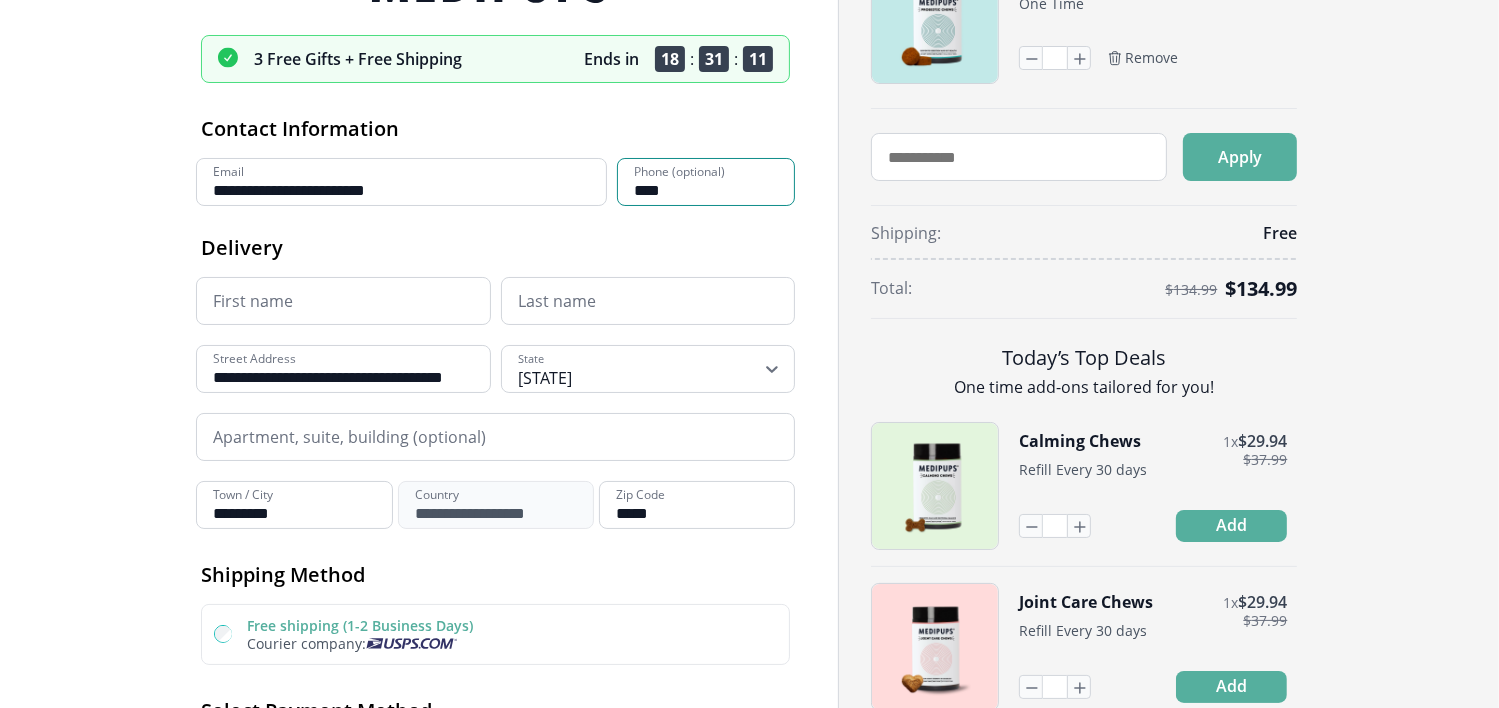 scroll, scrollTop: 0, scrollLeft: 0, axis: both 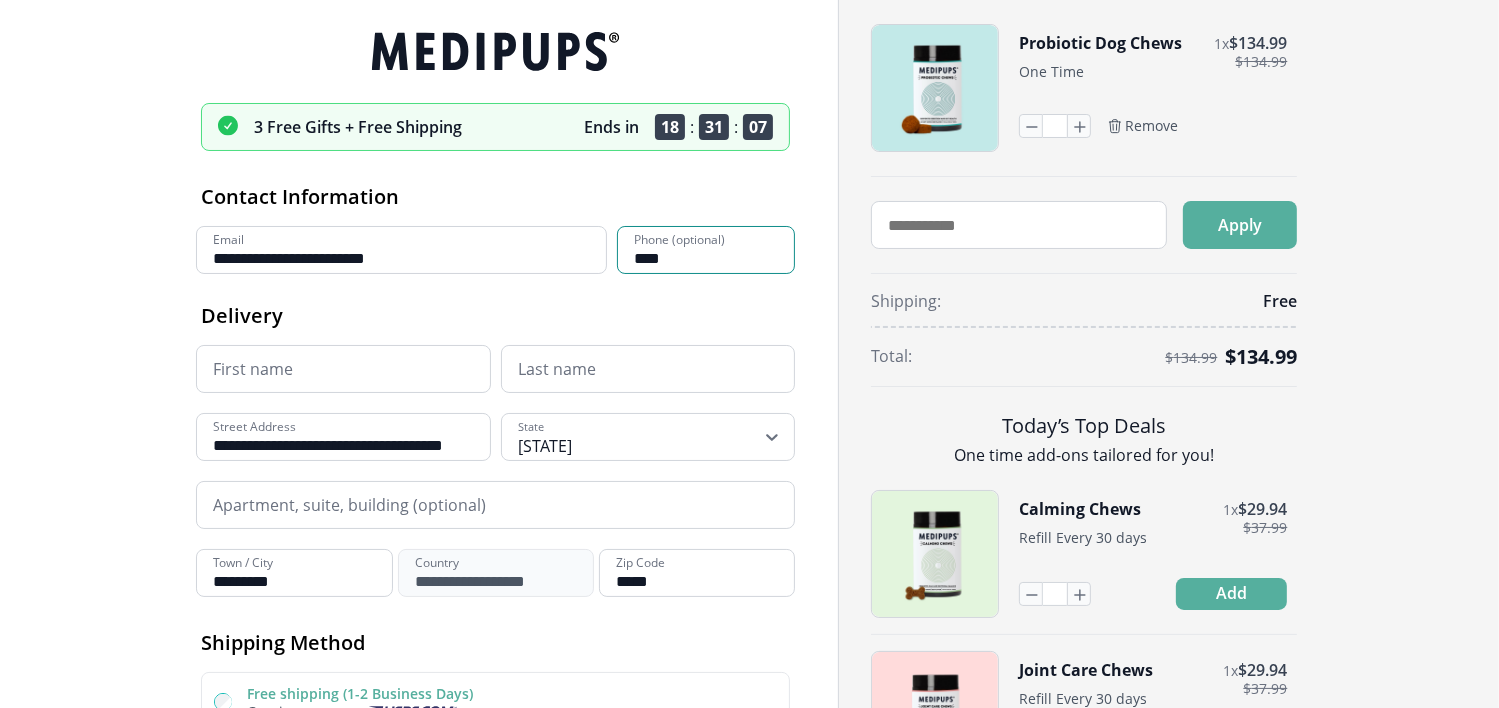 type 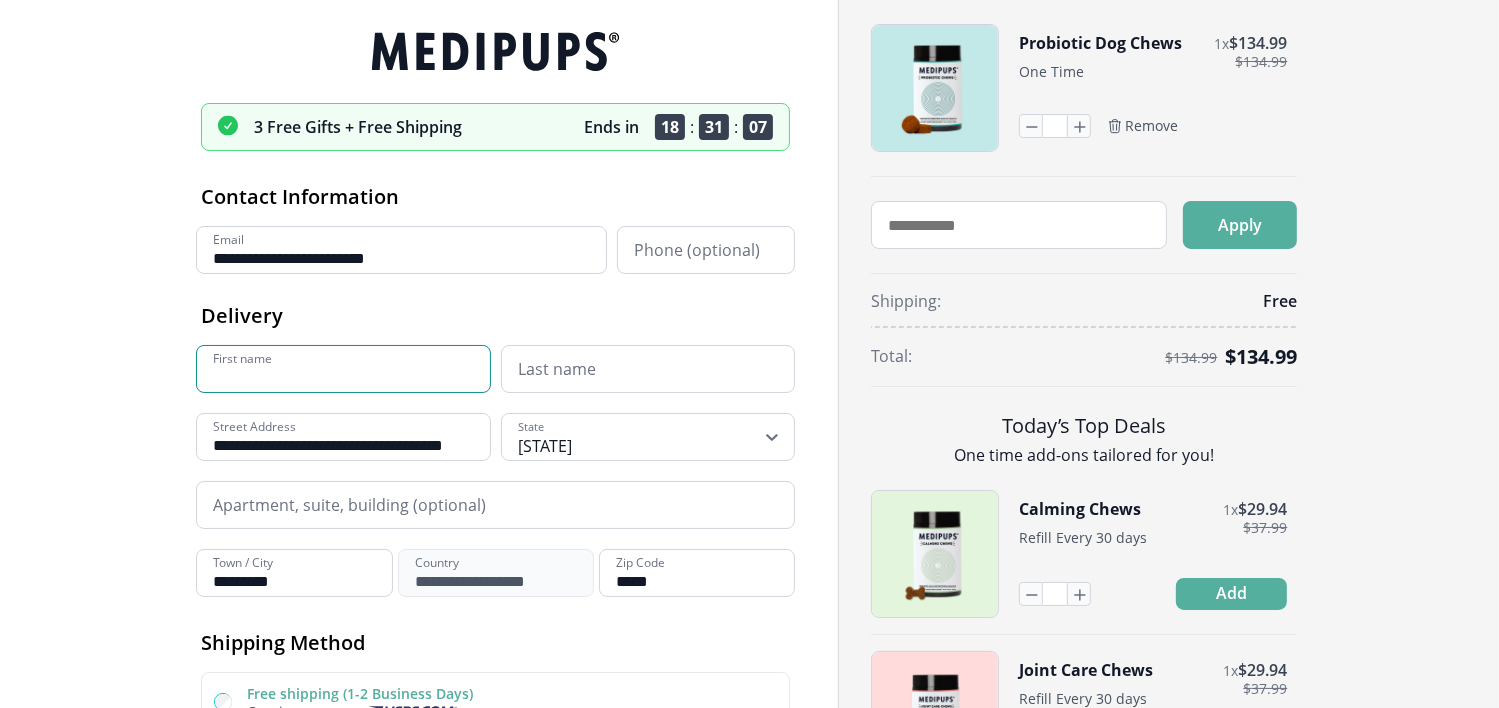 click on "First name" at bounding box center (343, 369) 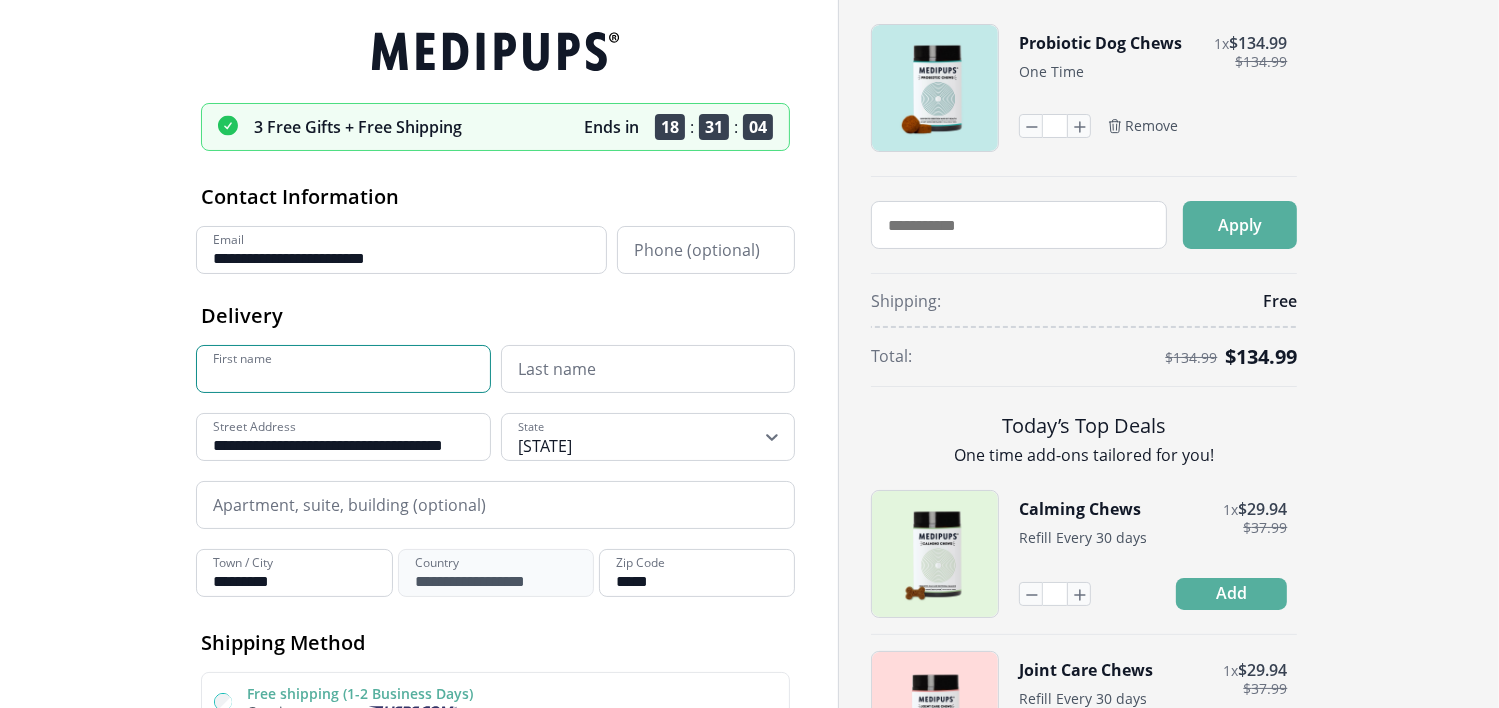 type on "*****" 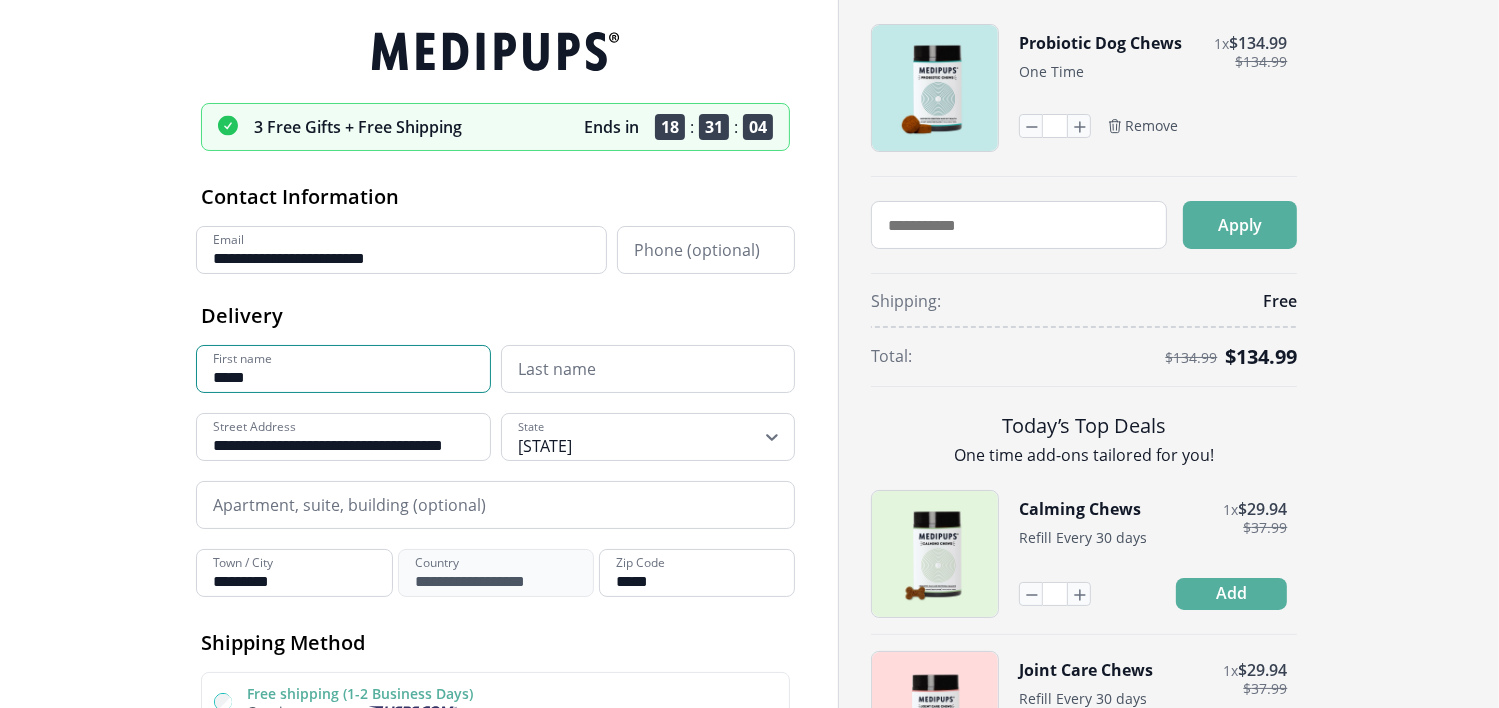 type on "**********" 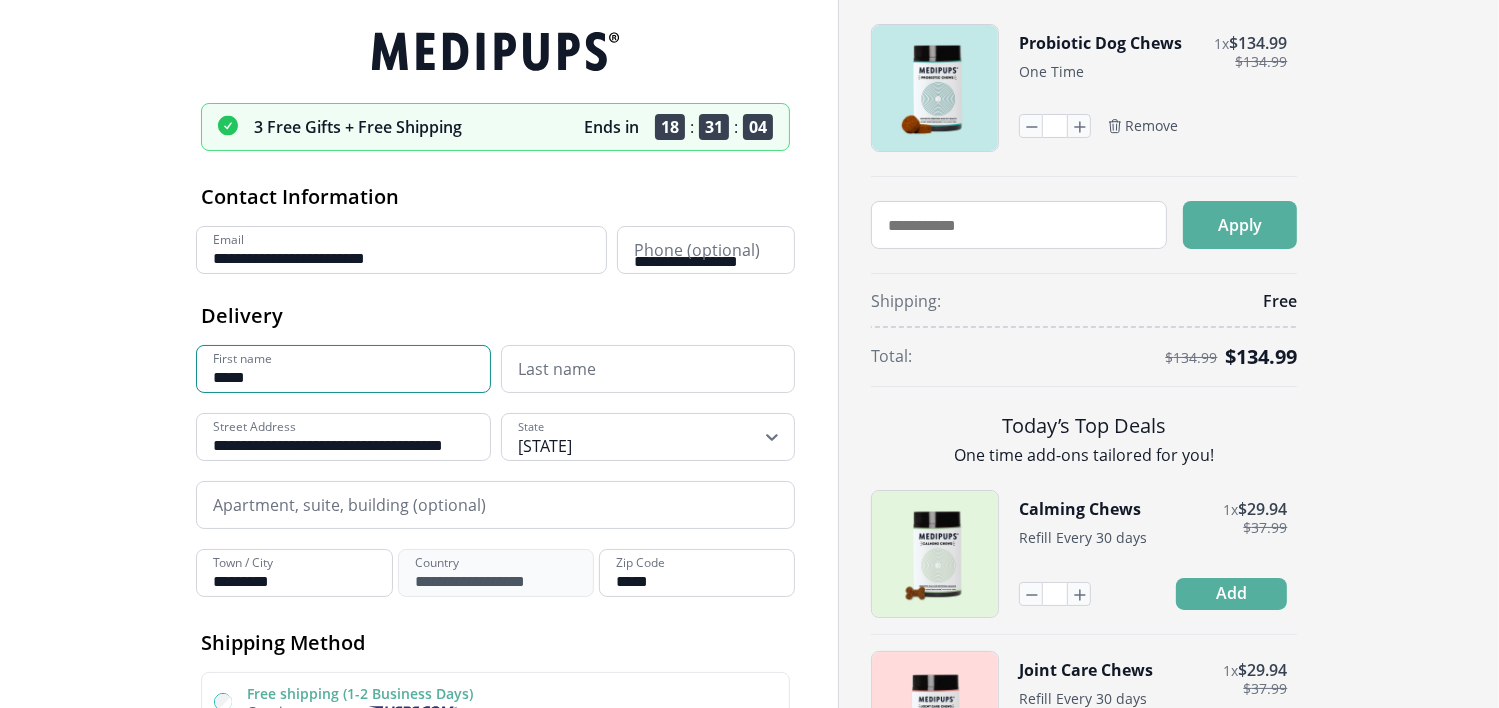 type on "*******" 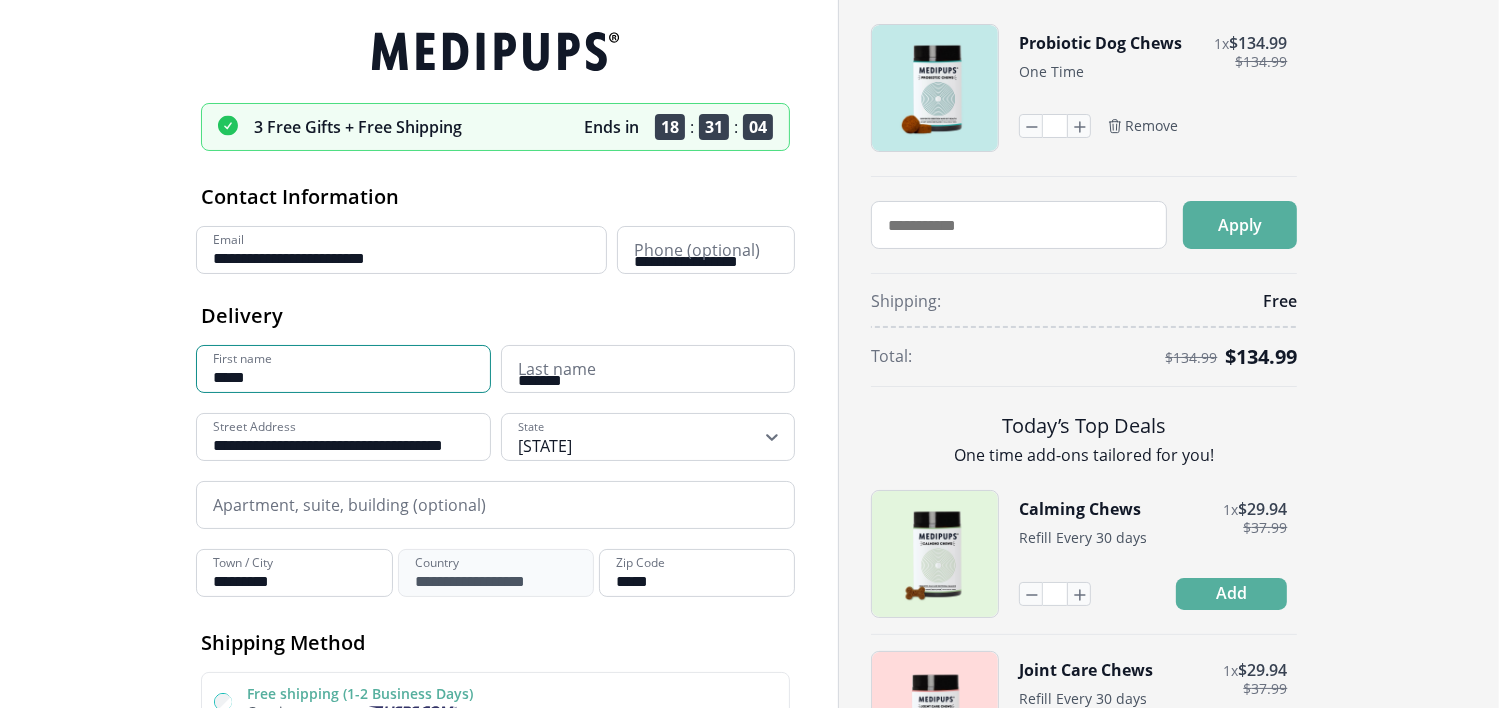 type on "**" 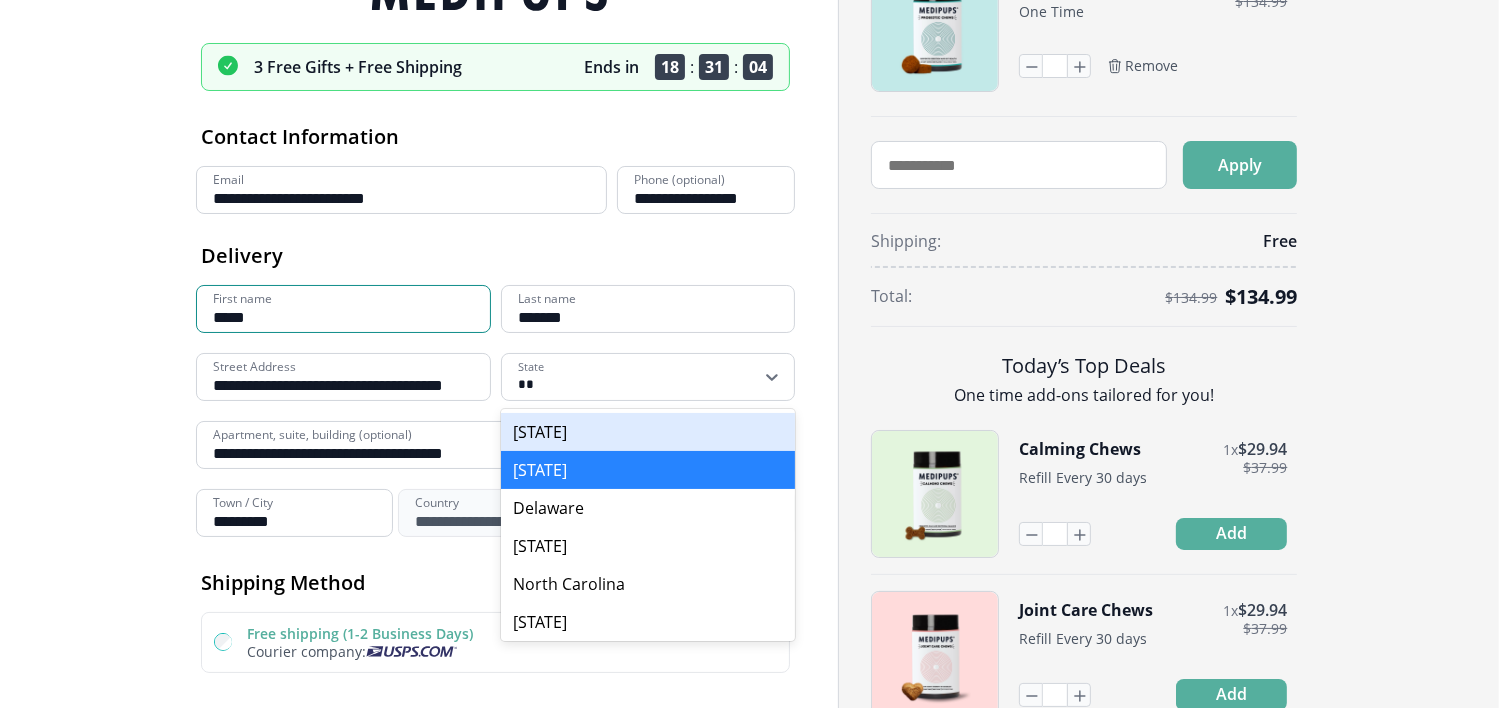 scroll, scrollTop: 68, scrollLeft: 0, axis: vertical 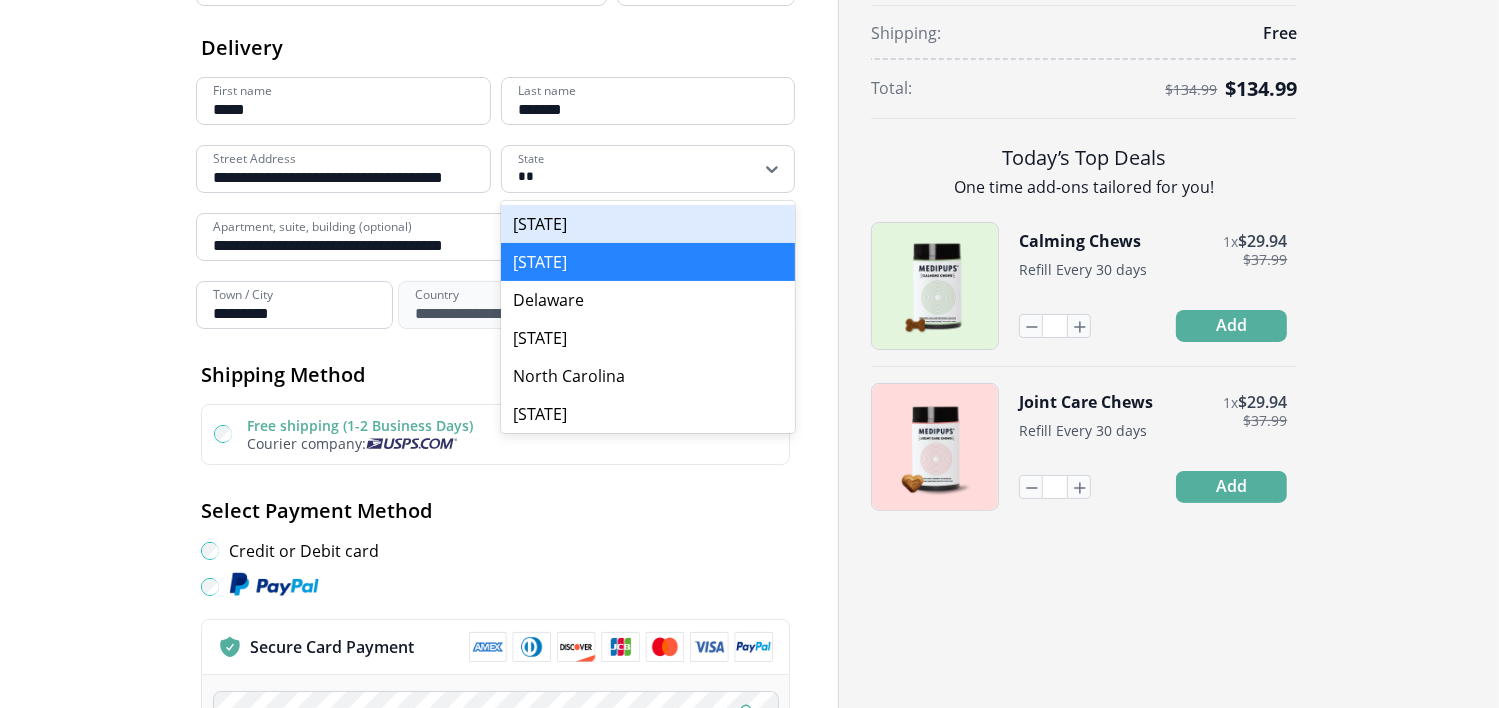 click on "Credit or Debit card" at bounding box center [495, 551] 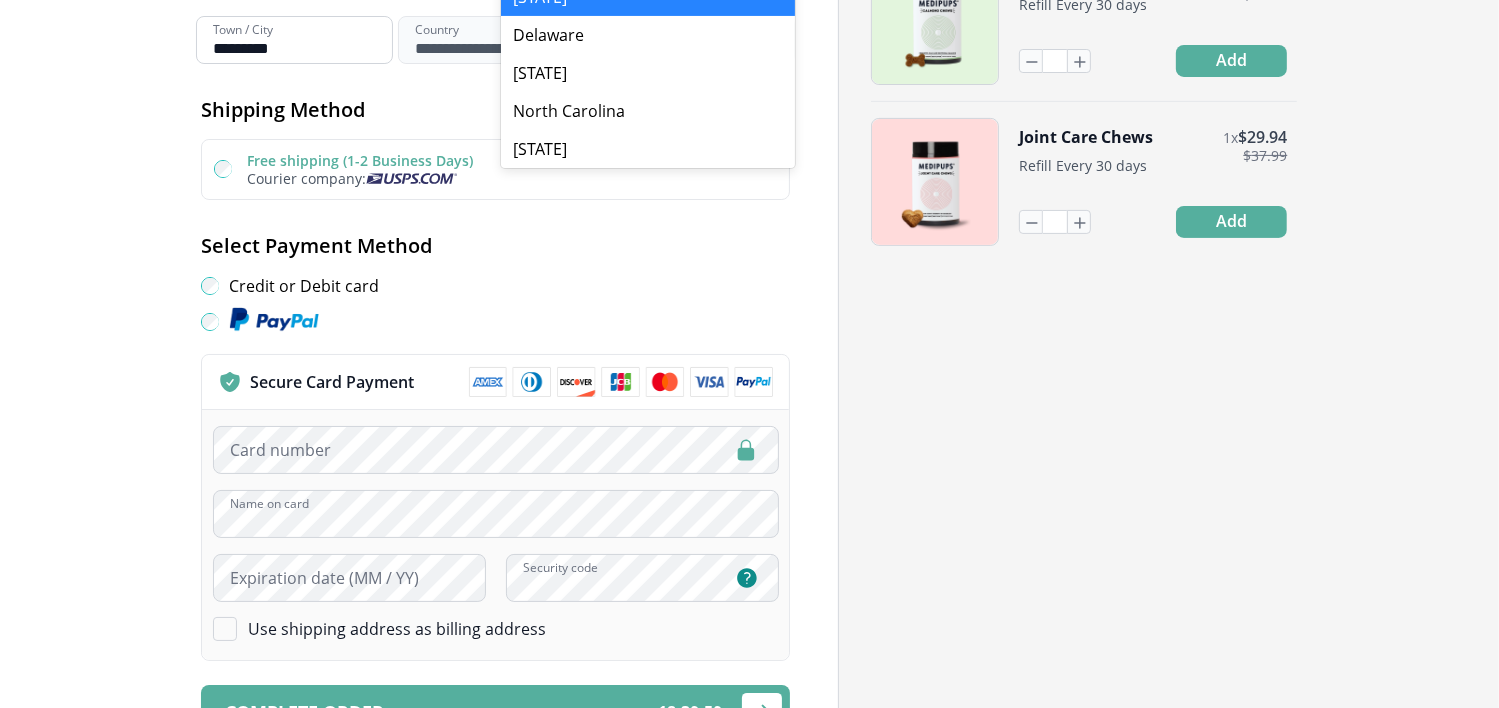 scroll, scrollTop: 568, scrollLeft: 0, axis: vertical 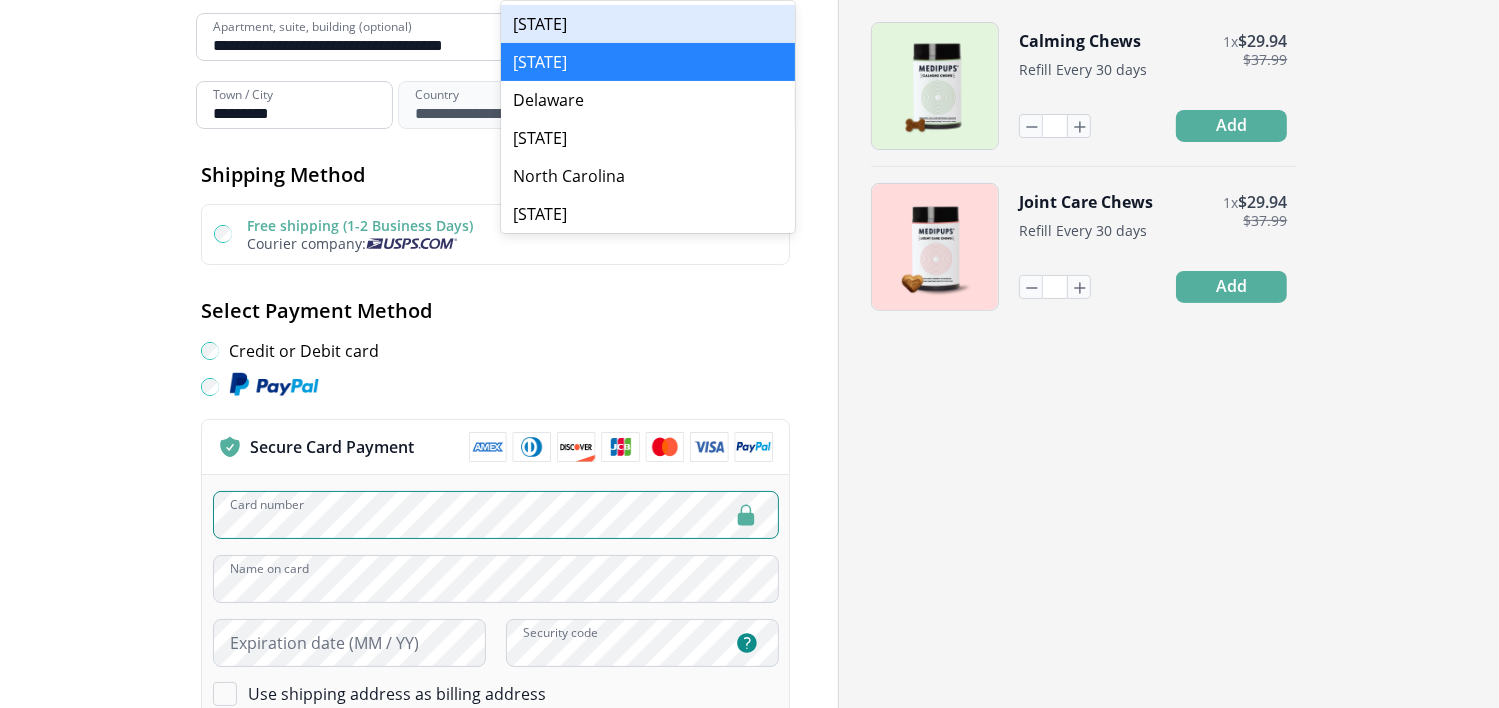 click on "Probiotic Dog Chews 1  x  $ 134.99 $ 134.99 One Time * Remove Apply Shipping: Free Total: $ 134.99 $ 134.99 Today’s Top Deals One time add-ons tailored for you! Calming Chews 1  x  $ 29.94 $ 37.99 Refill Every 30 days * Add Joint Care Chews 1  x  $ 29.94 $ 37.99 Refill Every 30 days * Add Show   Order Summary $ 134.99 $ 134.99 Probiotic Dog Chews 1  x  $ 134.99 $ 134.99 One Time * Remove Apply Shipping: Free Total: $ 134.99 $ 134.99 Today’s Top Deals One time add-ons tailored for you! Calming Chews 1  x  $ 29.94 $ 37.99 Refill Every 30 days * Add Joint Care Chews 1  x  $ 29.94 $ 37.99 Refill Every 30 days * Add" at bounding box center (1169, 539) 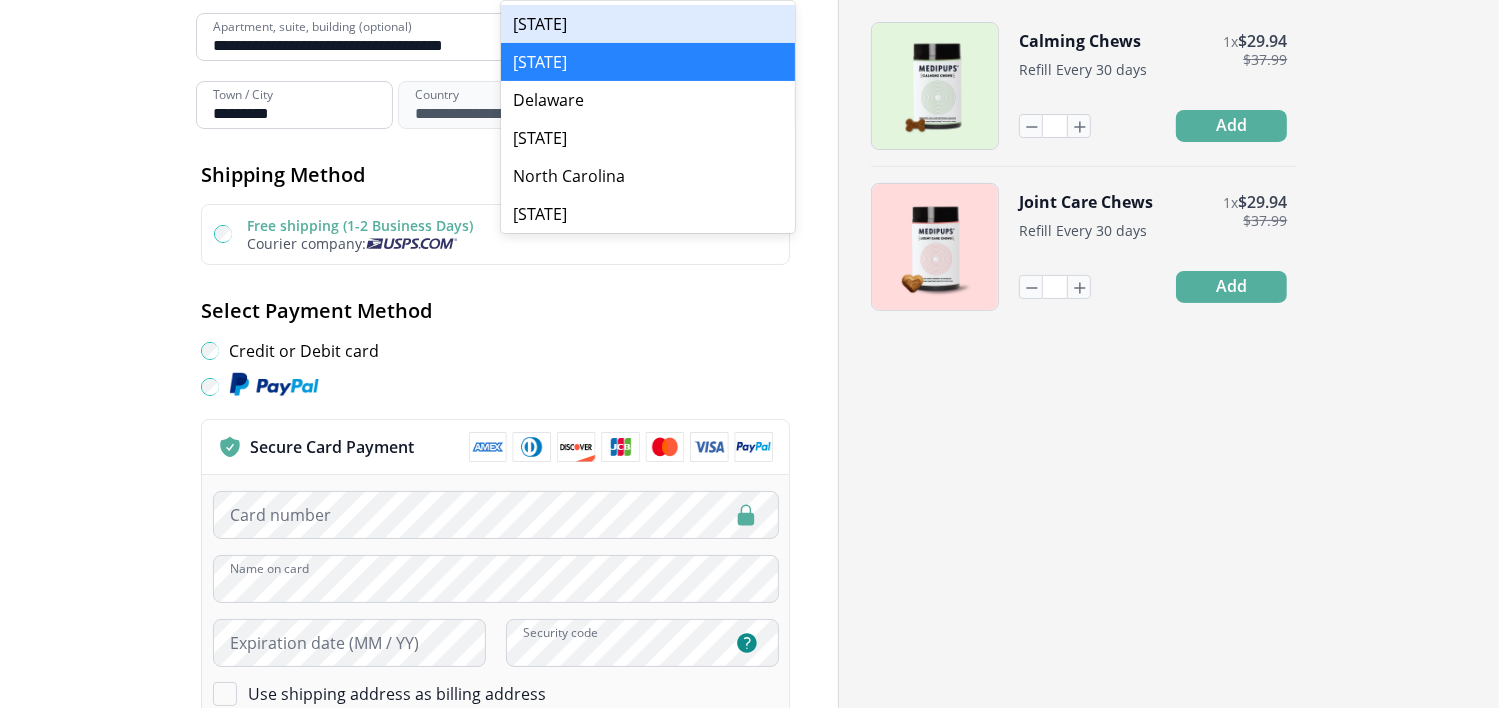 click on "Probiotic Dog Chews 1  x  $ 134.99 $ 134.99 One Time * Remove Apply Shipping: Free Total: $ 134.99 $ 134.99 Today’s Top Deals One time add-ons tailored for you! Calming Chews 1  x  $ 29.94 $ 37.99 Refill Every 30 days * Add Joint Care Chews 1  x  $ 29.94 $ 37.99 Refill Every 30 days * Add Show   Order Summary $ 134.99 $ 134.99 Probiotic Dog Chews 1  x  $ 134.99 $ 134.99 One Time * Remove Apply Shipping: Free Total: $ 134.99 $ 134.99 Today’s Top Deals One time add-ons tailored for you! Calming Chews 1  x  $ 29.94 $ 37.99 Refill Every 30 days * Add Joint Care Chews 1  x  $ 29.94 $ 37.99 Refill Every 30 days * Add" at bounding box center (1169, 539) 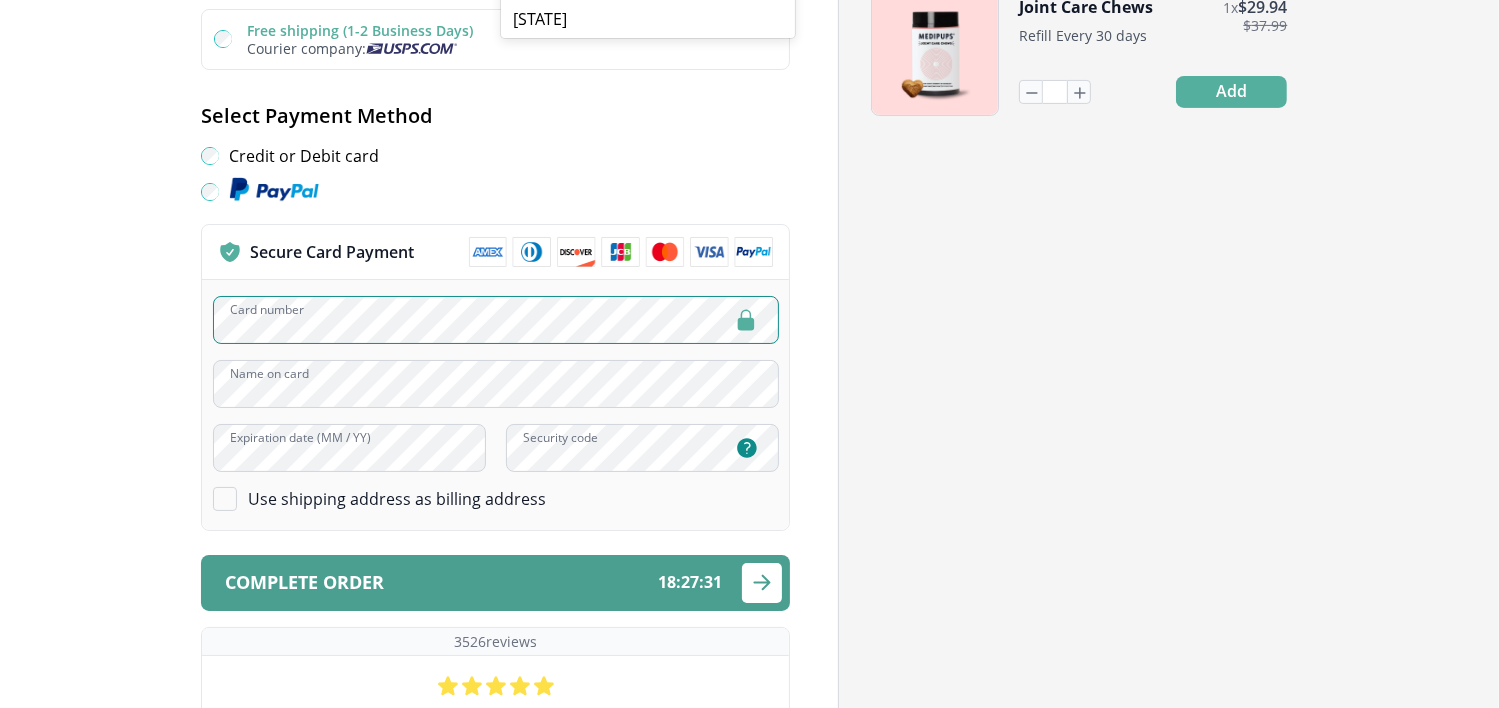scroll, scrollTop: 668, scrollLeft: 0, axis: vertical 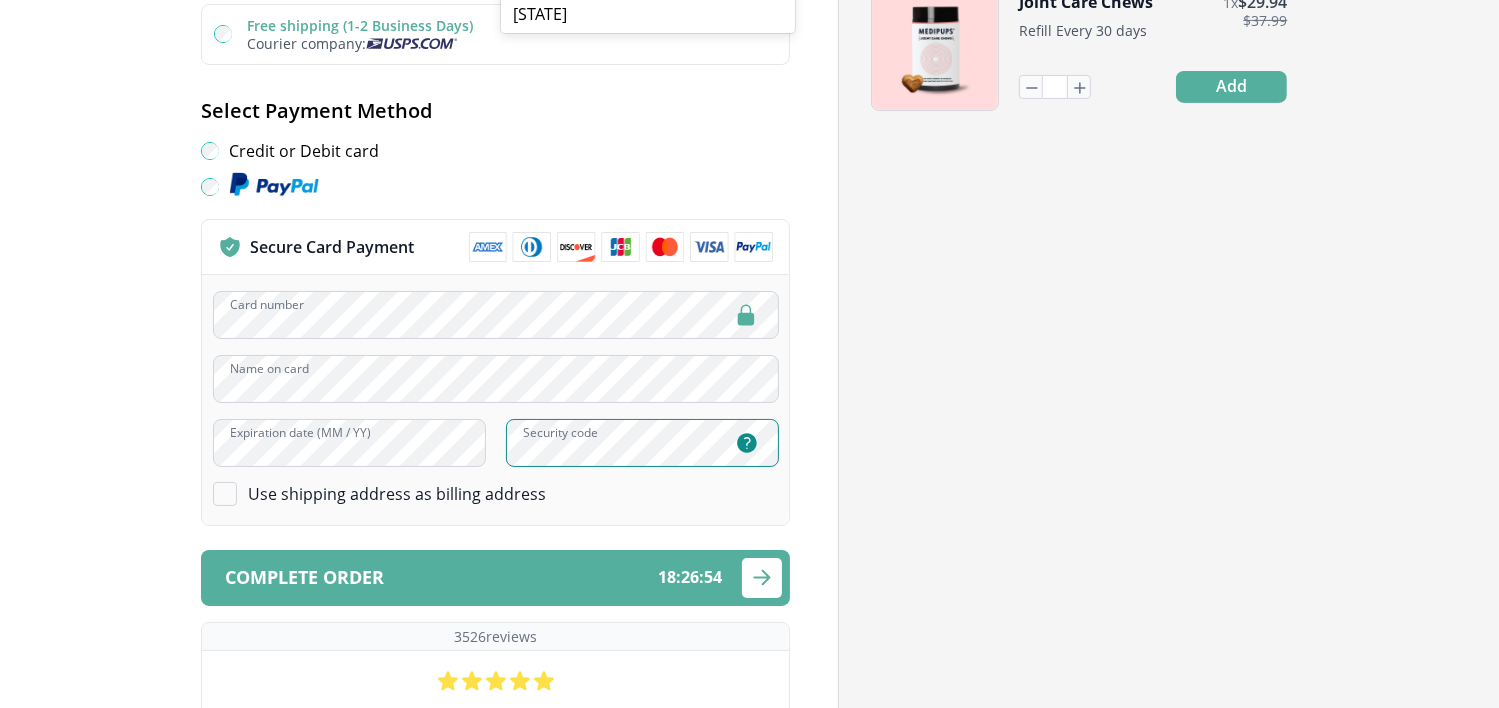 click on "Expiration date (MM / YY) Security code" at bounding box center (495, 443) 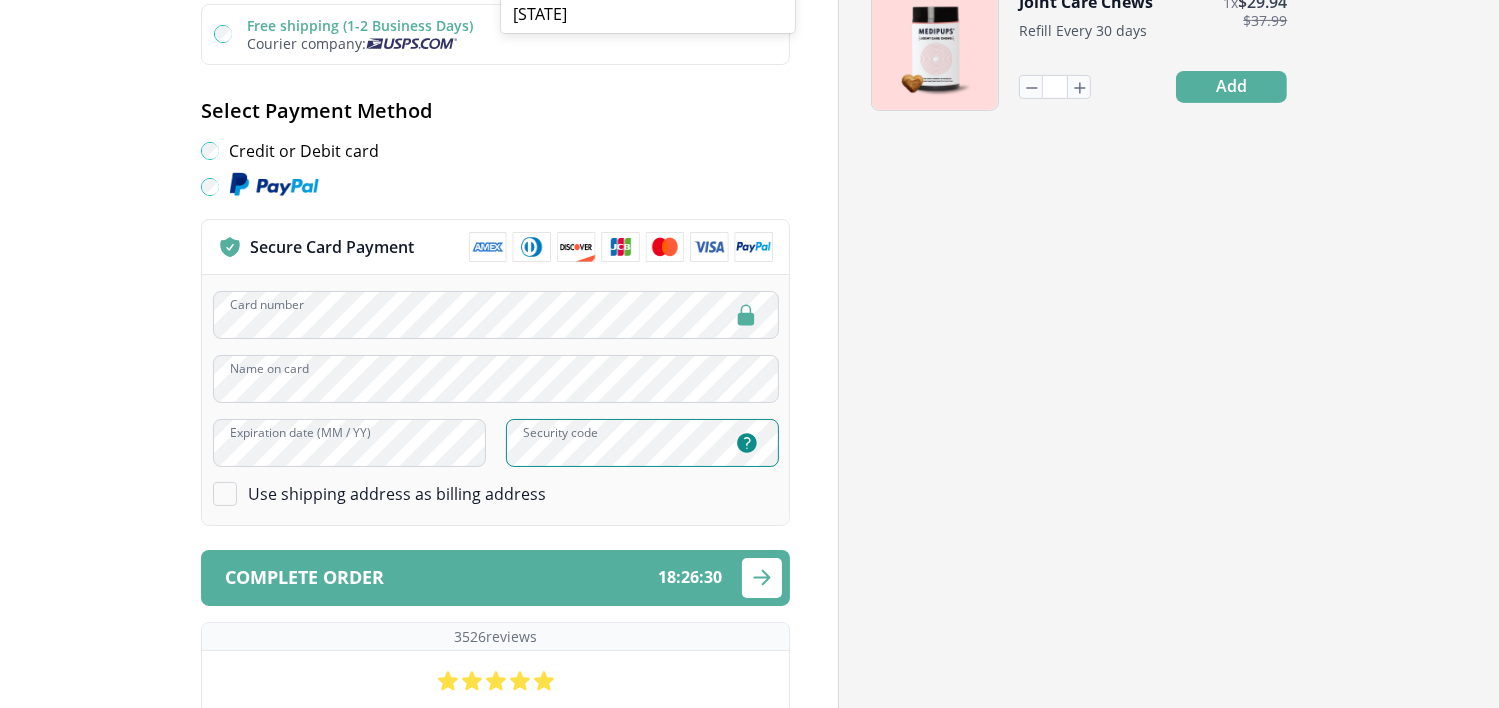 click on "Card number Name on card Expiration date (MM / YY) Security code Use shipping address as billing address" at bounding box center (495, 399) 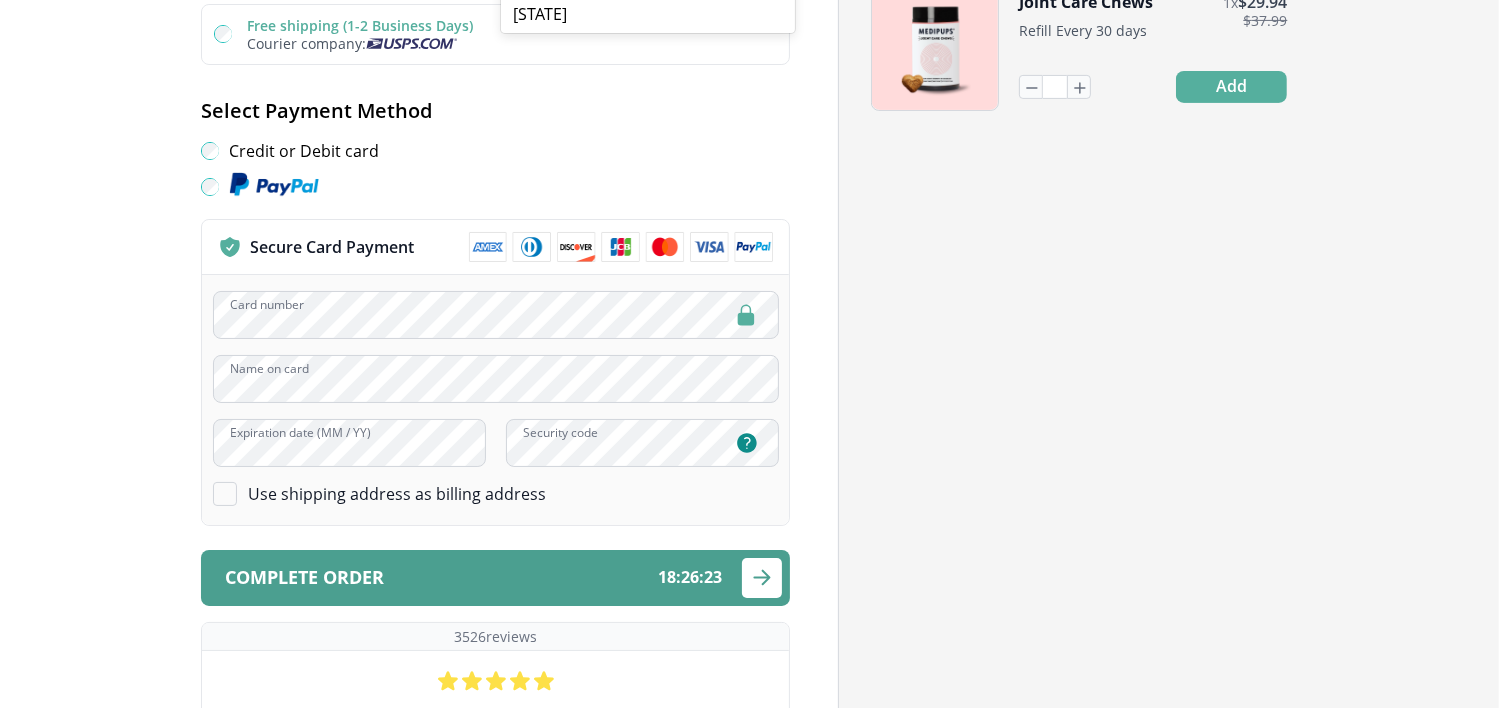 click on "Complete order 18 : 26 : 23" at bounding box center [473, 577] 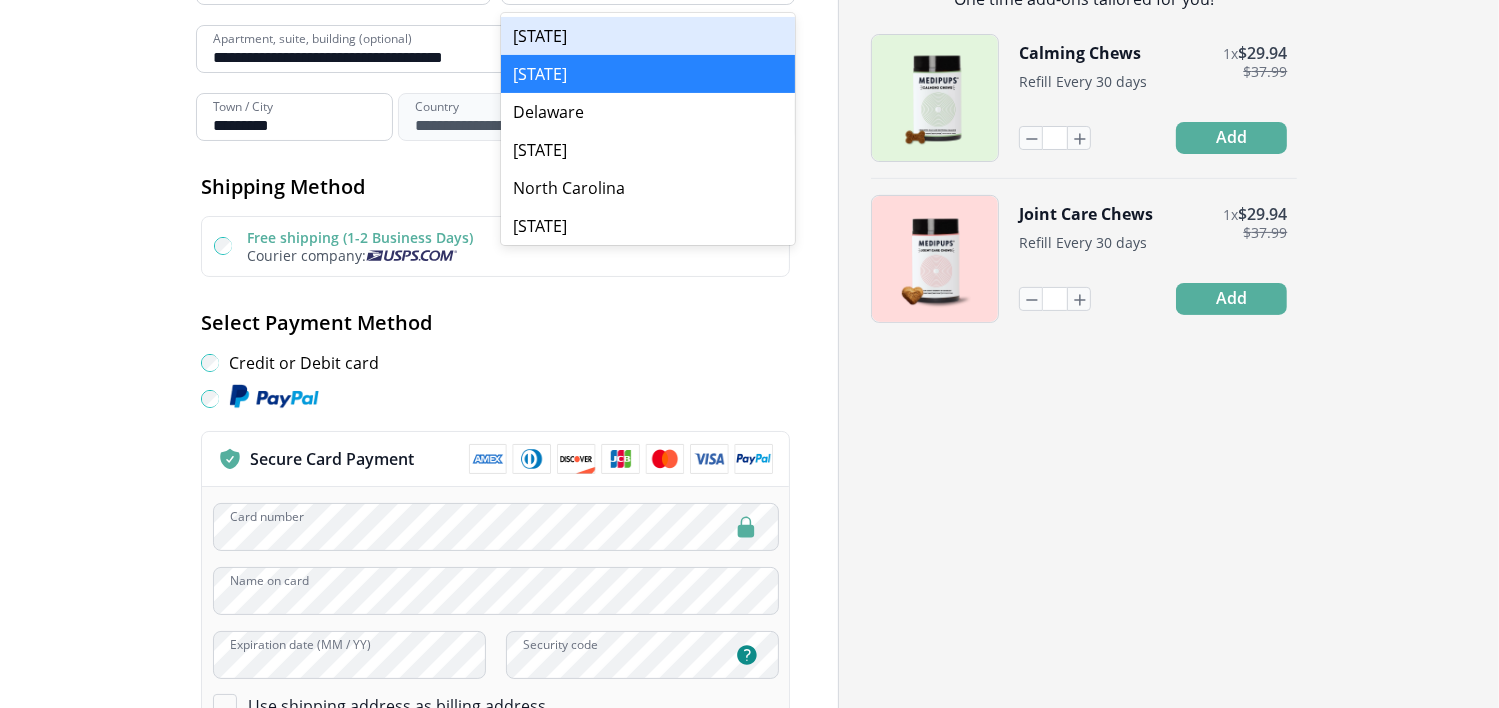 scroll, scrollTop: 368, scrollLeft: 0, axis: vertical 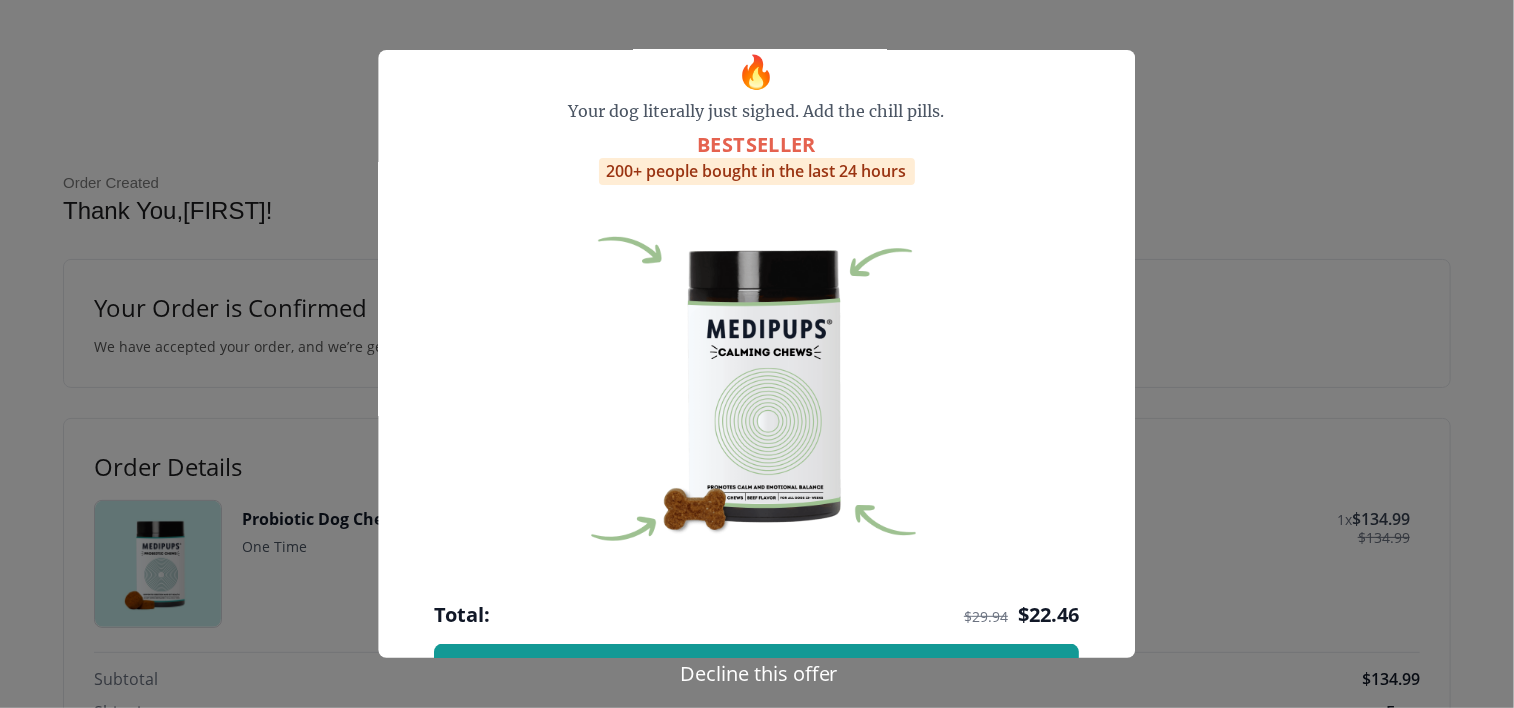 click on "Decline this offer" at bounding box center (759, 673) 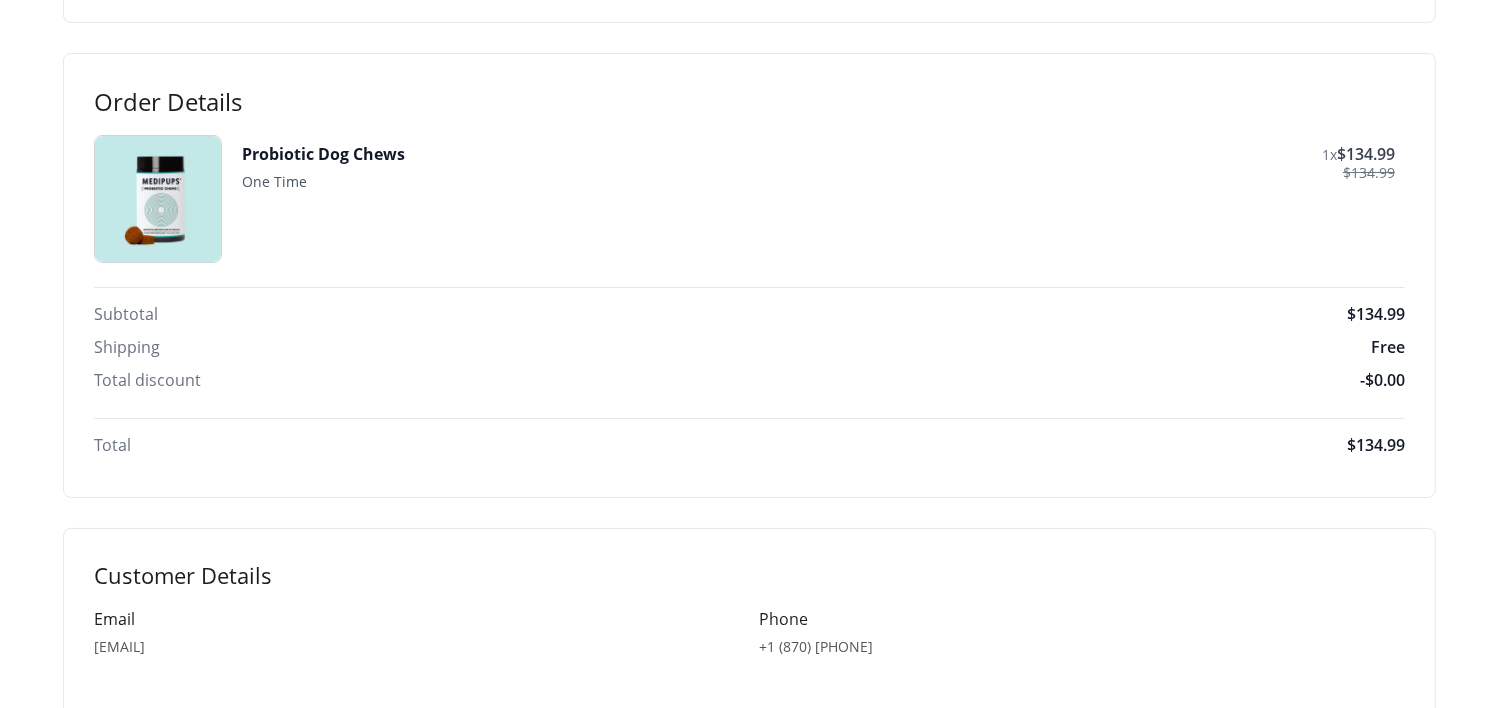scroll, scrollTop: 355, scrollLeft: 0, axis: vertical 